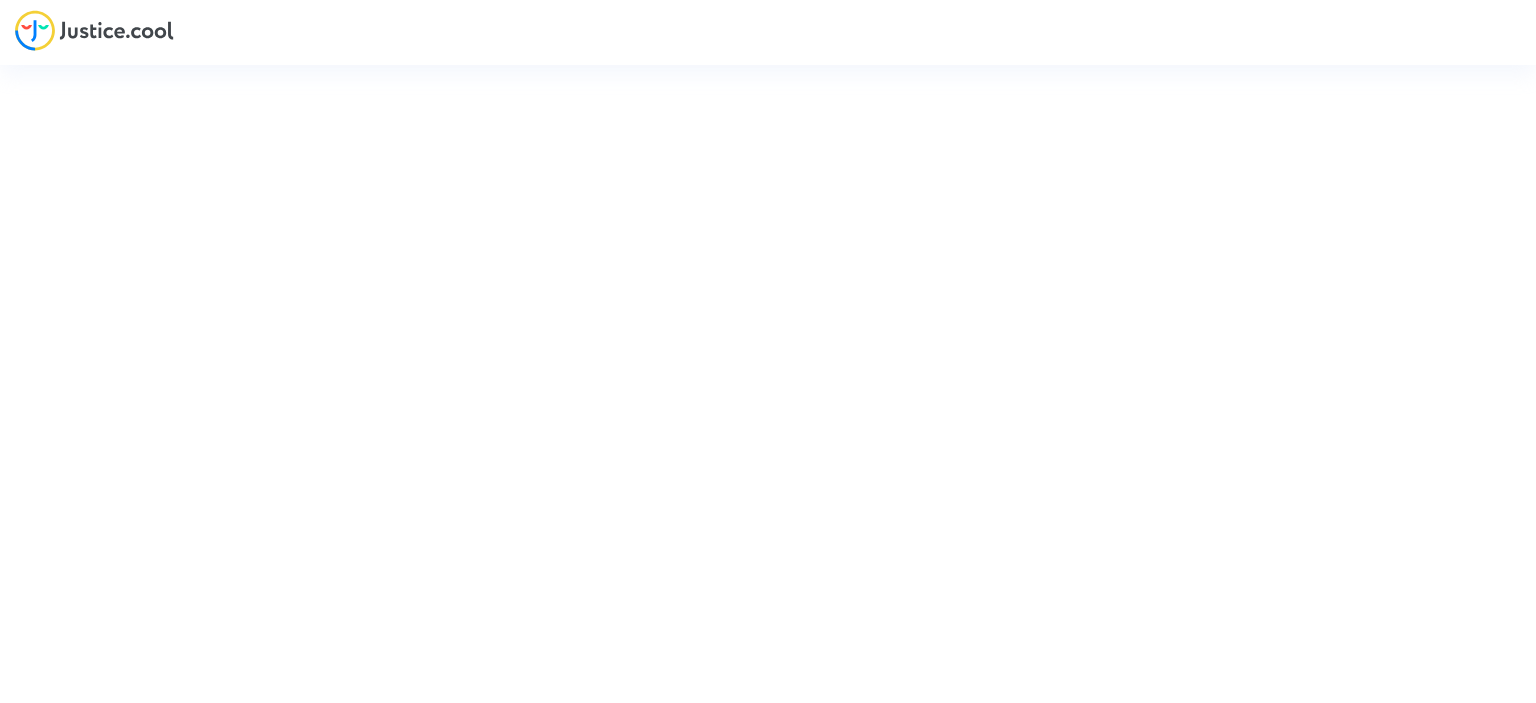 scroll, scrollTop: 0, scrollLeft: 0, axis: both 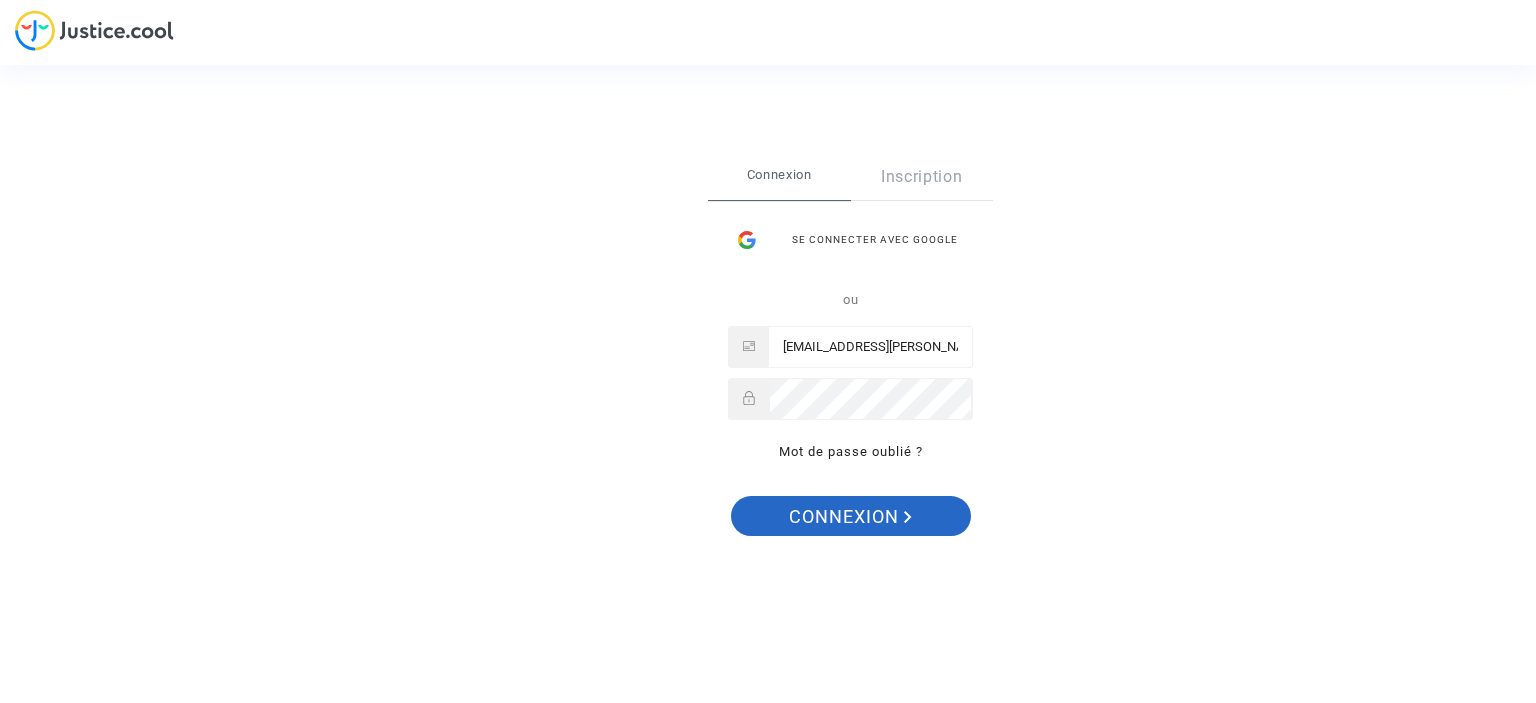 click on "Connexion" at bounding box center [851, 516] 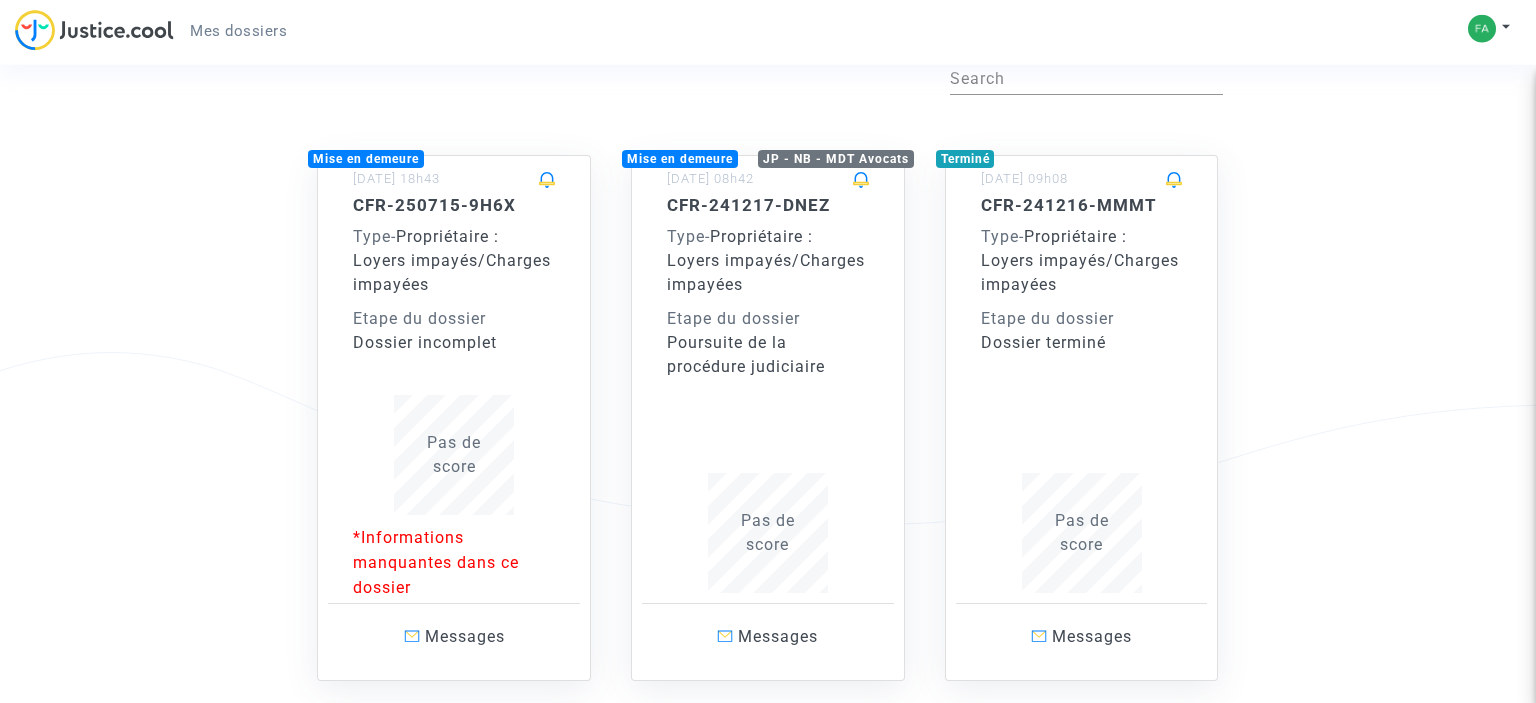 scroll, scrollTop: 105, scrollLeft: 0, axis: vertical 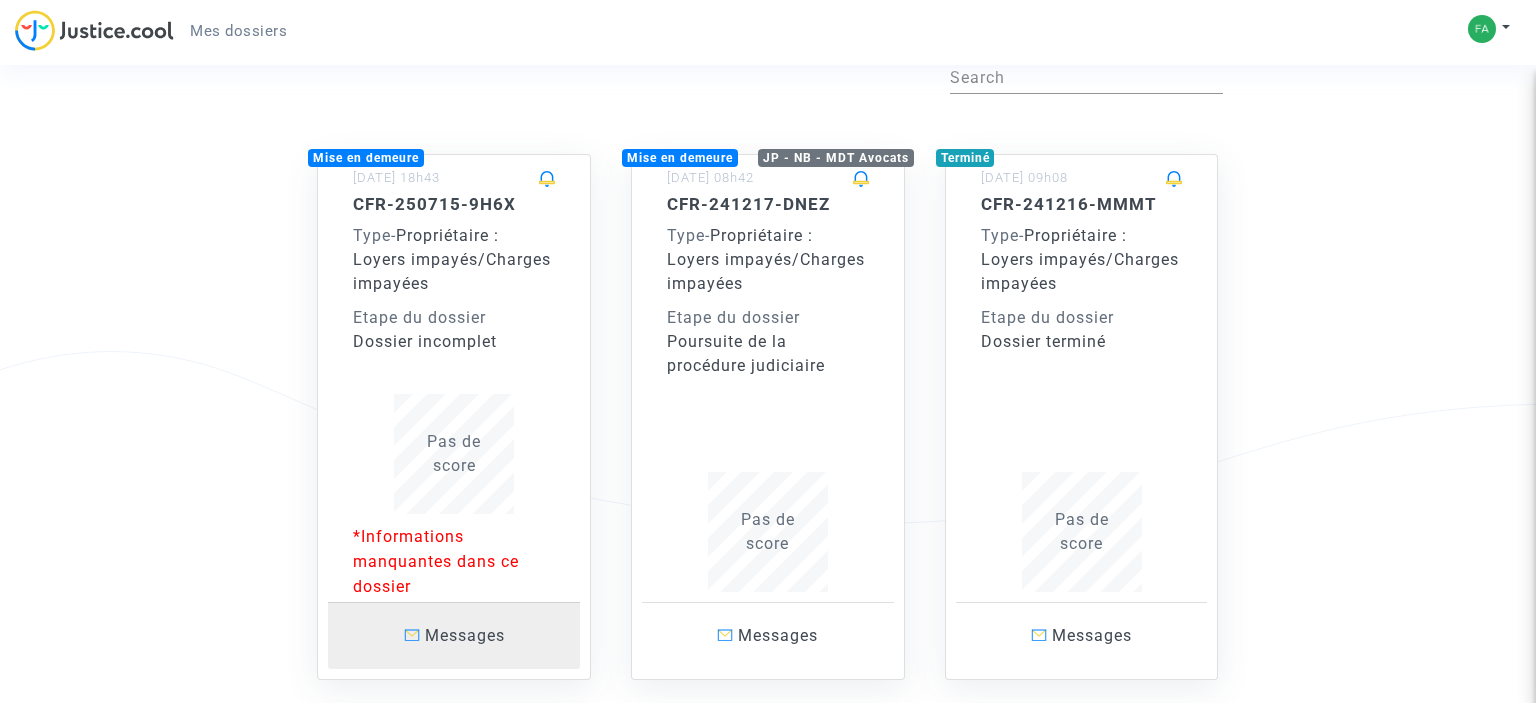 click on "Messages" 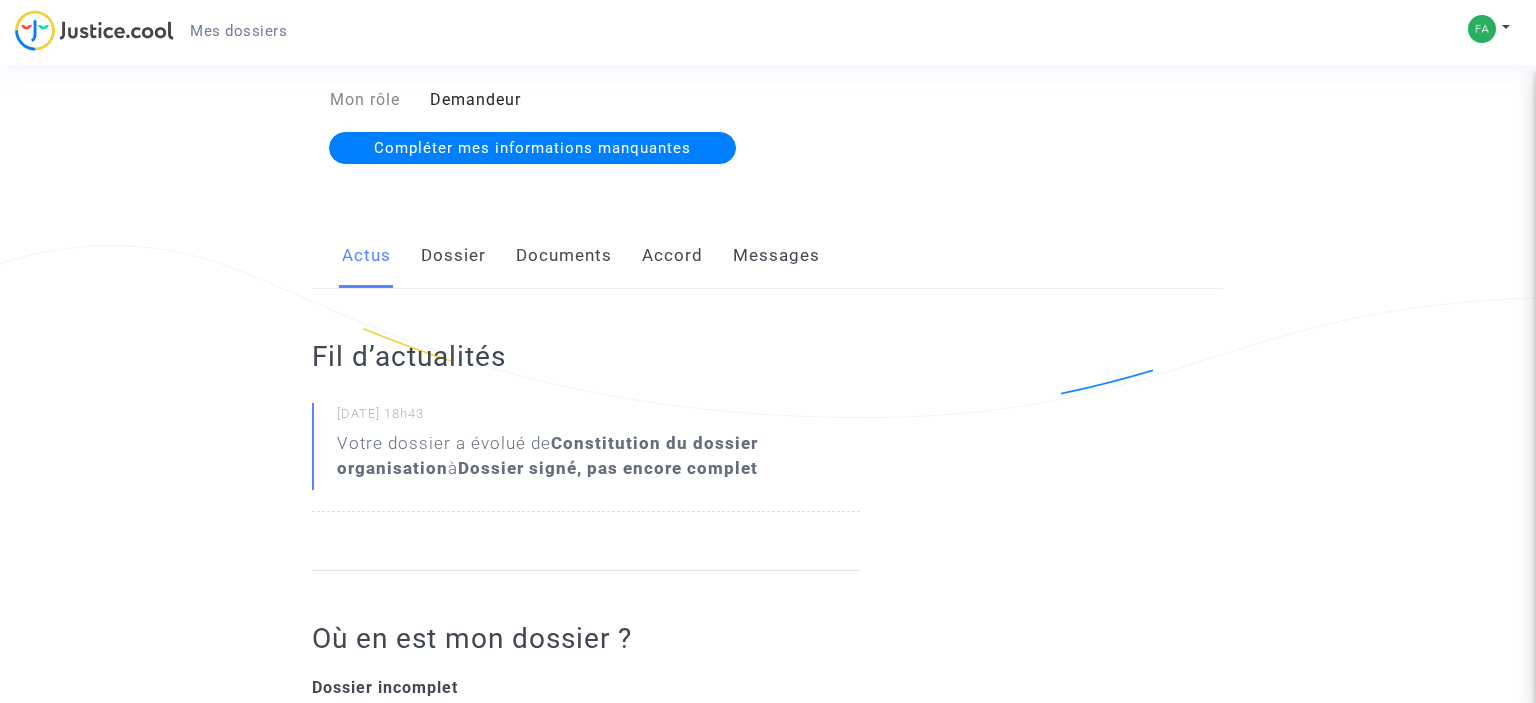 scroll, scrollTop: 0, scrollLeft: 0, axis: both 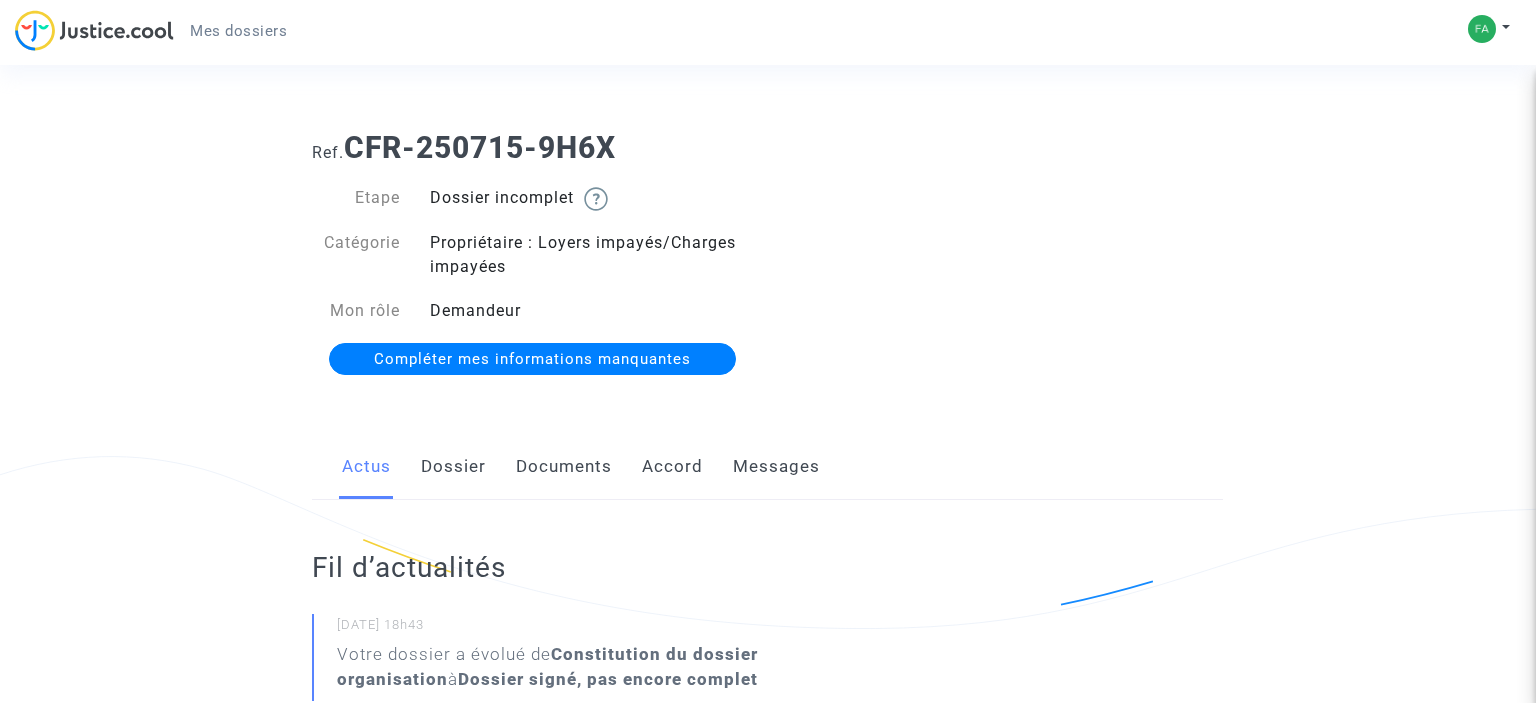 click on "Dossier" 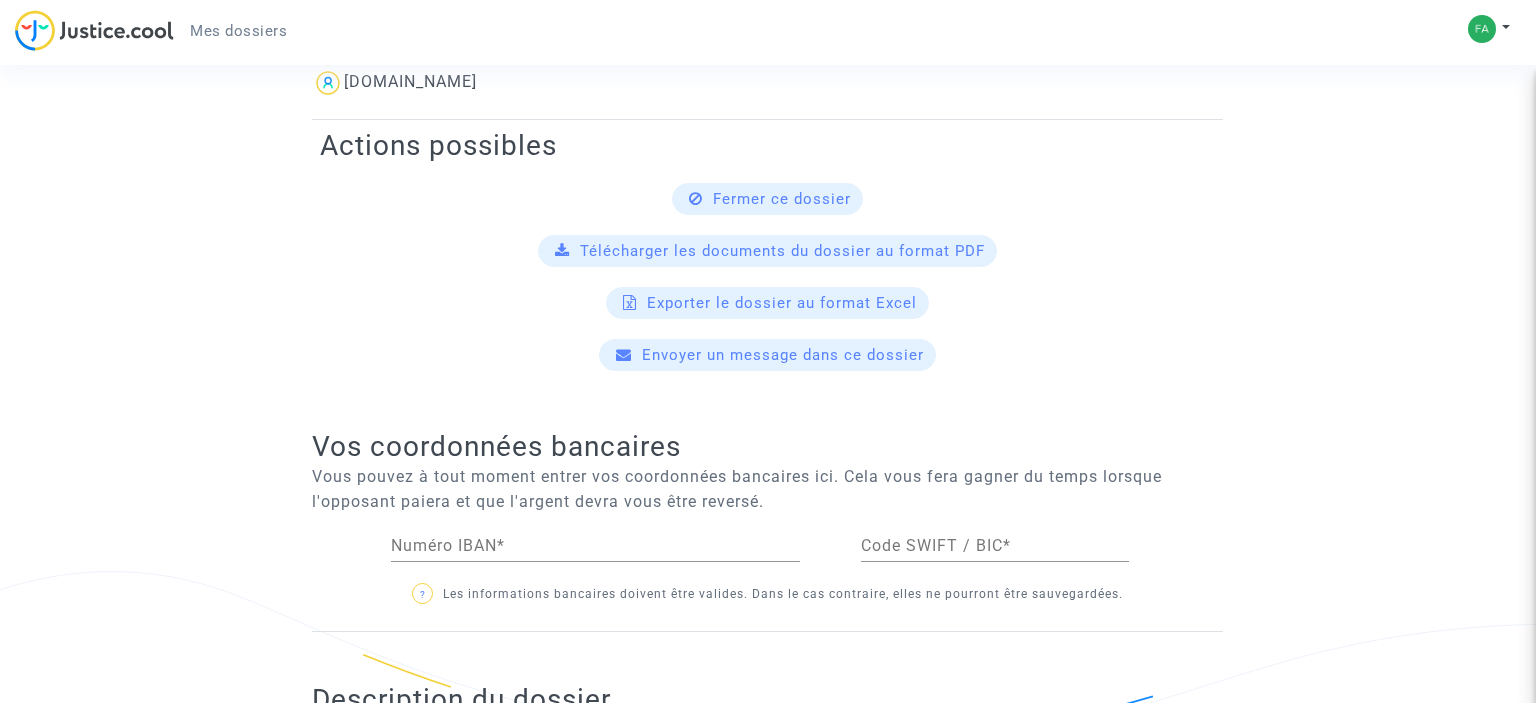 scroll, scrollTop: 211, scrollLeft: 0, axis: vertical 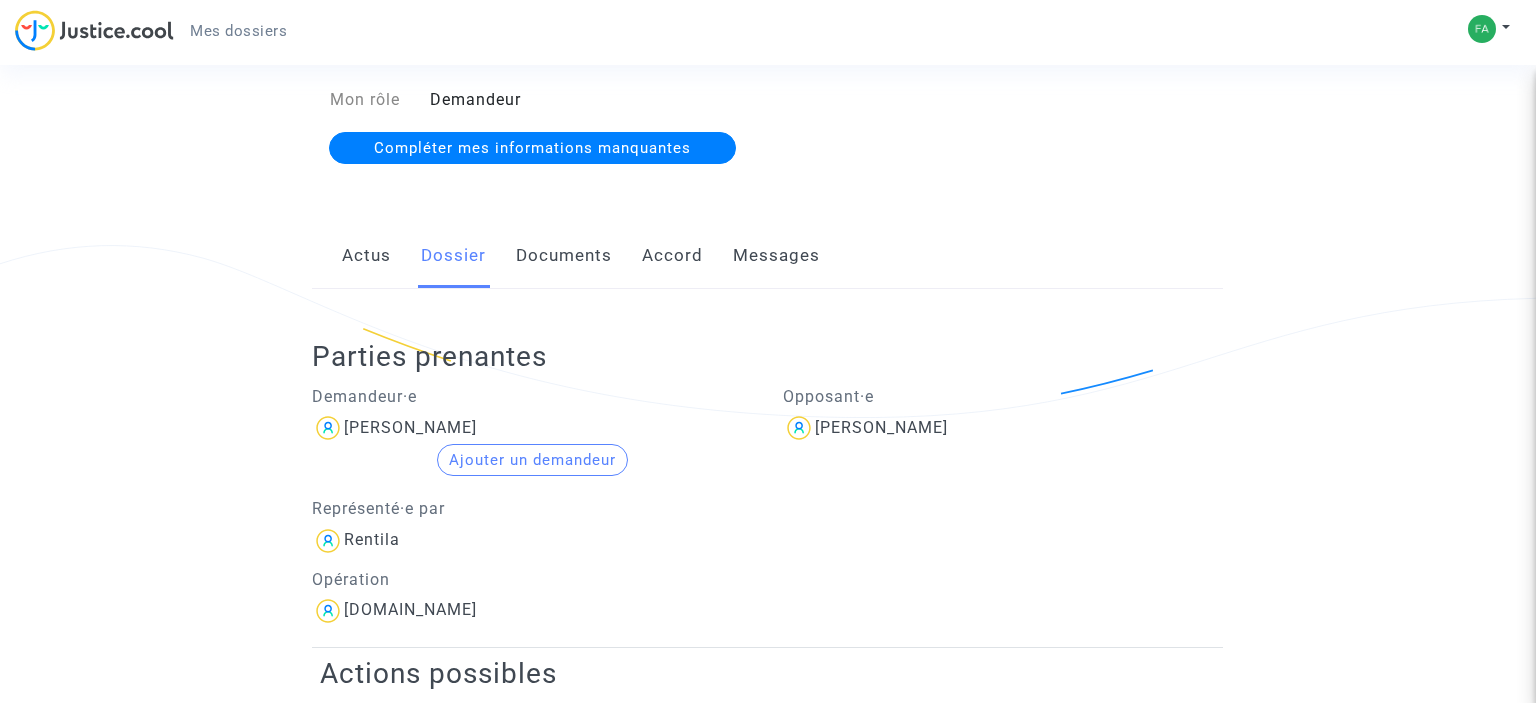 click on "Documents" 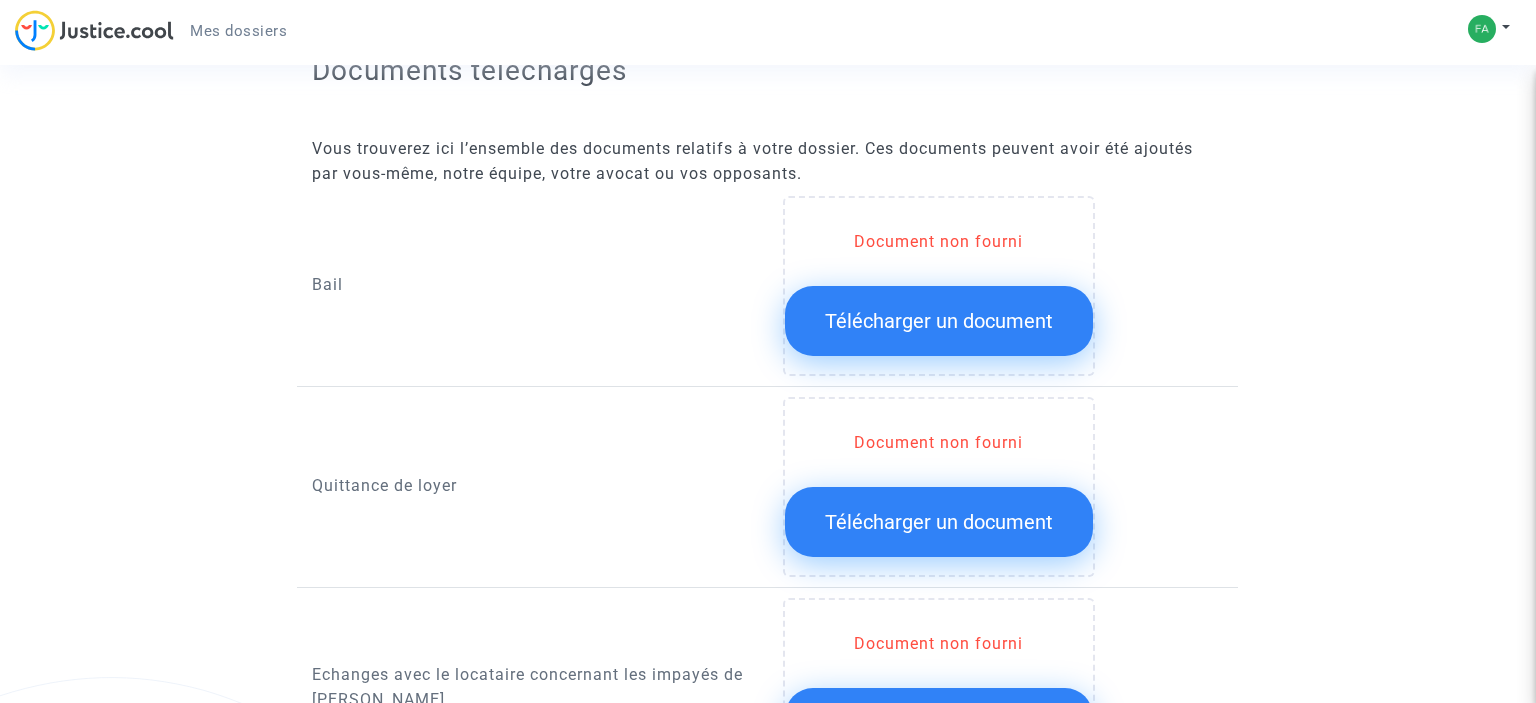 scroll, scrollTop: 0, scrollLeft: 0, axis: both 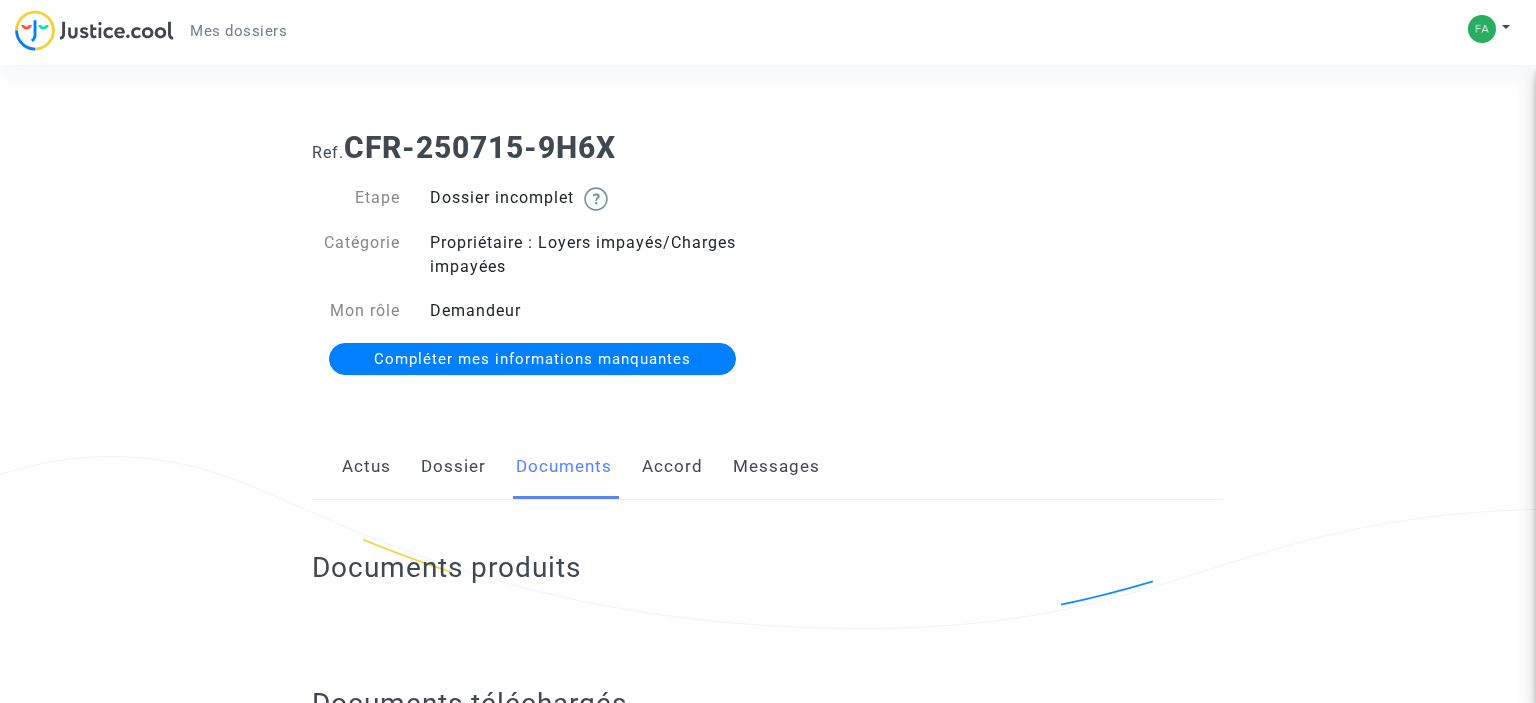 click on "Actus" 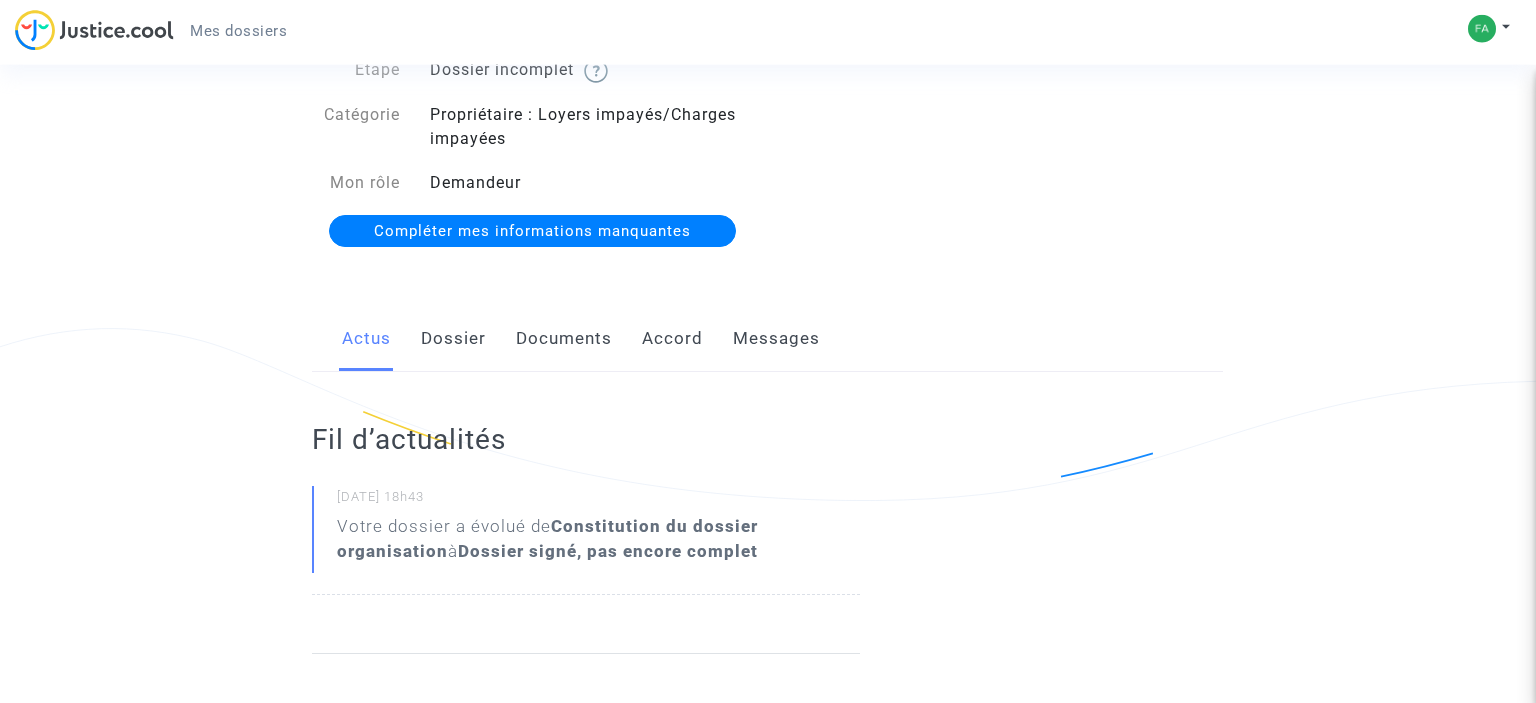 scroll, scrollTop: 84, scrollLeft: 0, axis: vertical 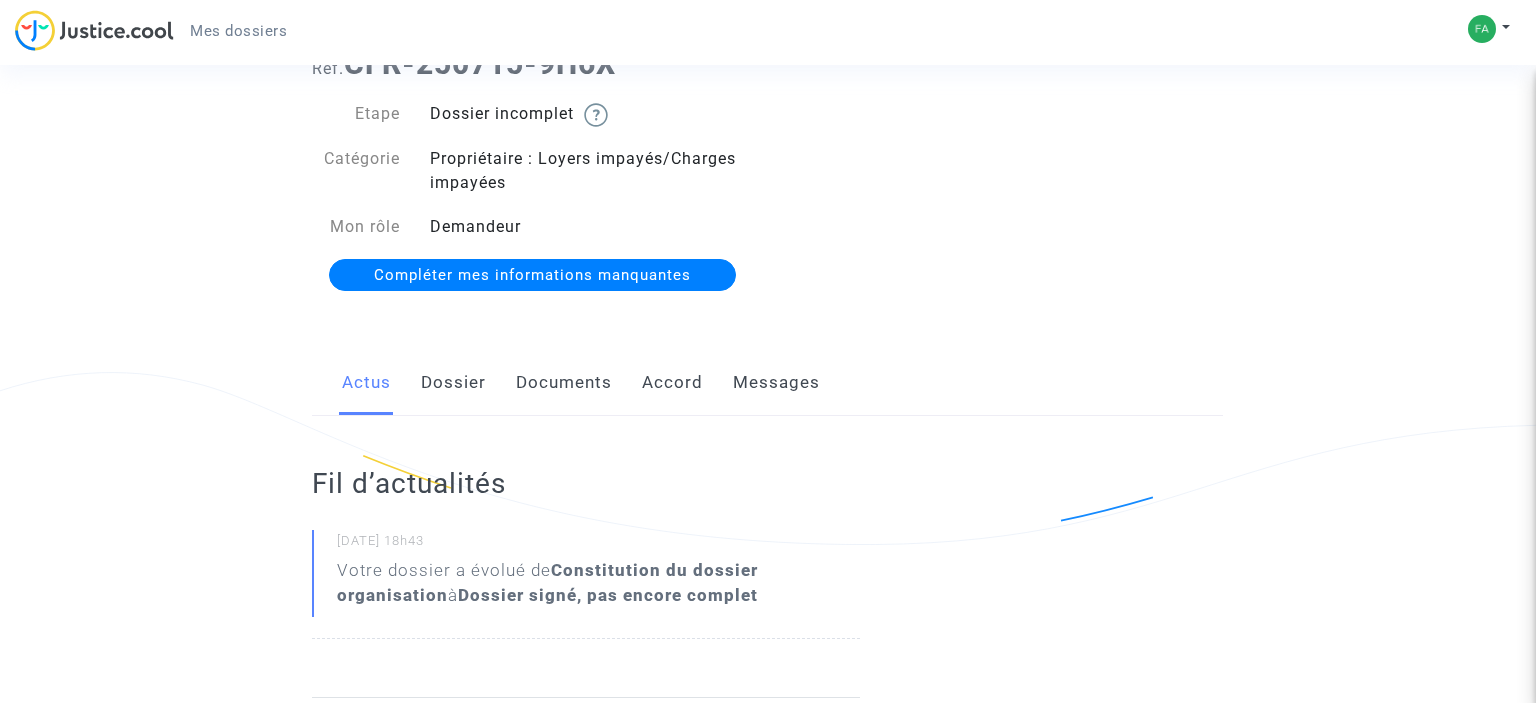 click on "Dossier" 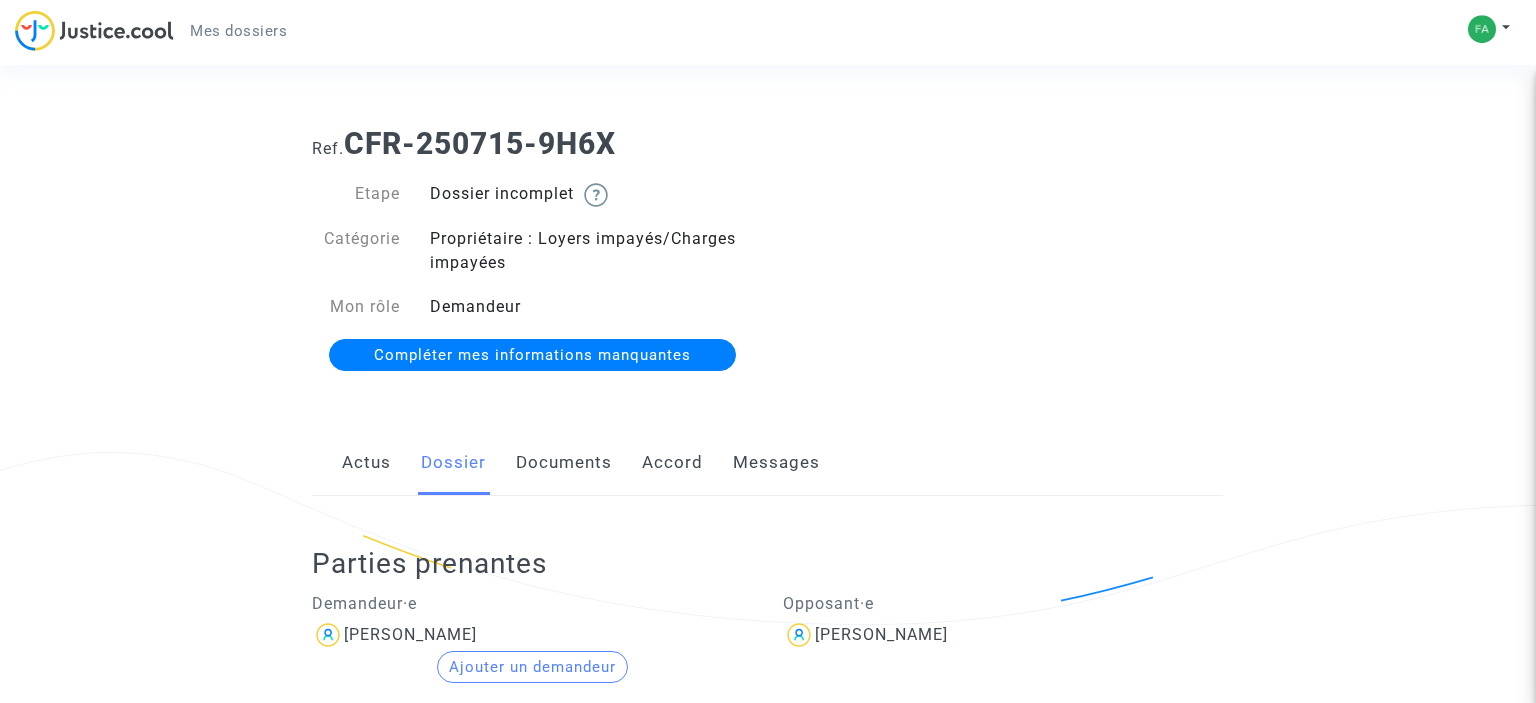 scroll, scrollTop: 0, scrollLeft: 0, axis: both 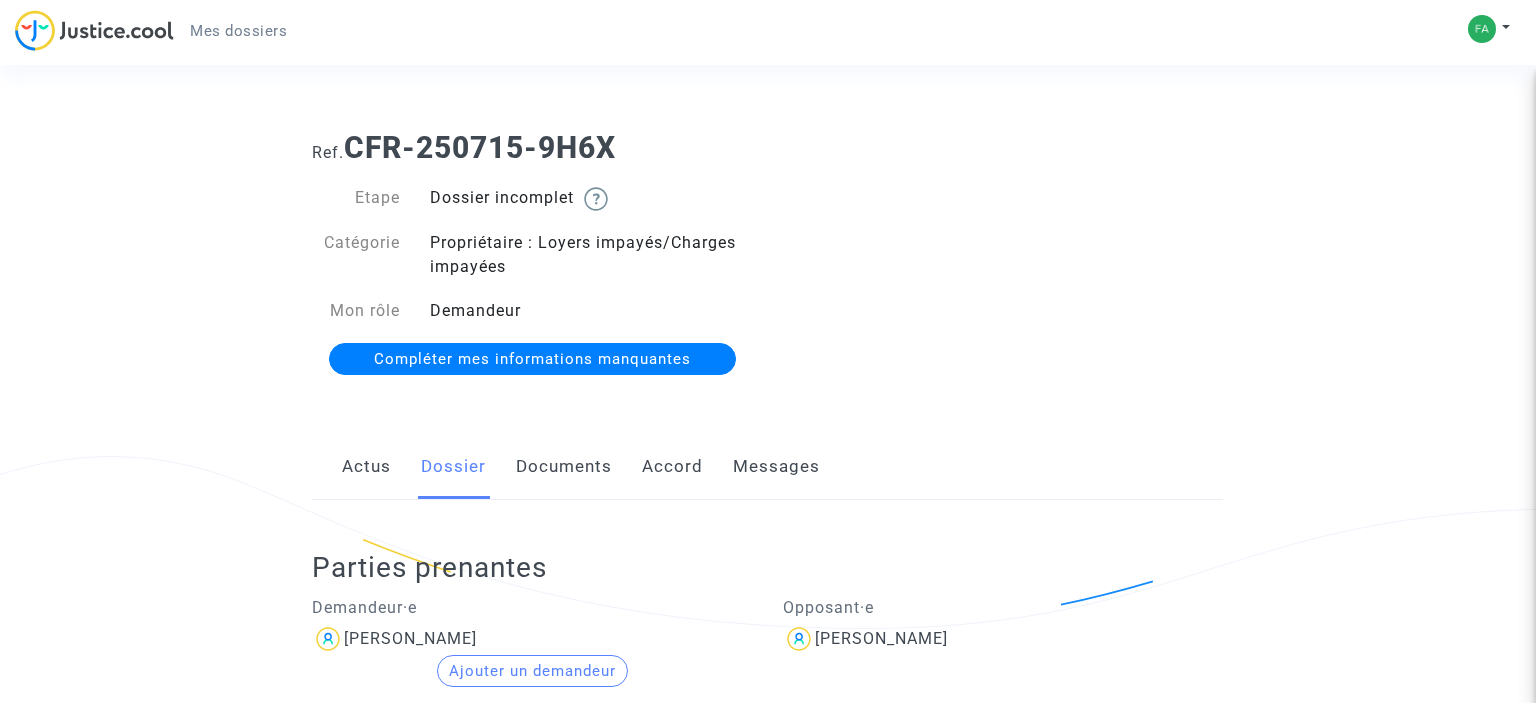 click on "Compléter mes informations manquantes" 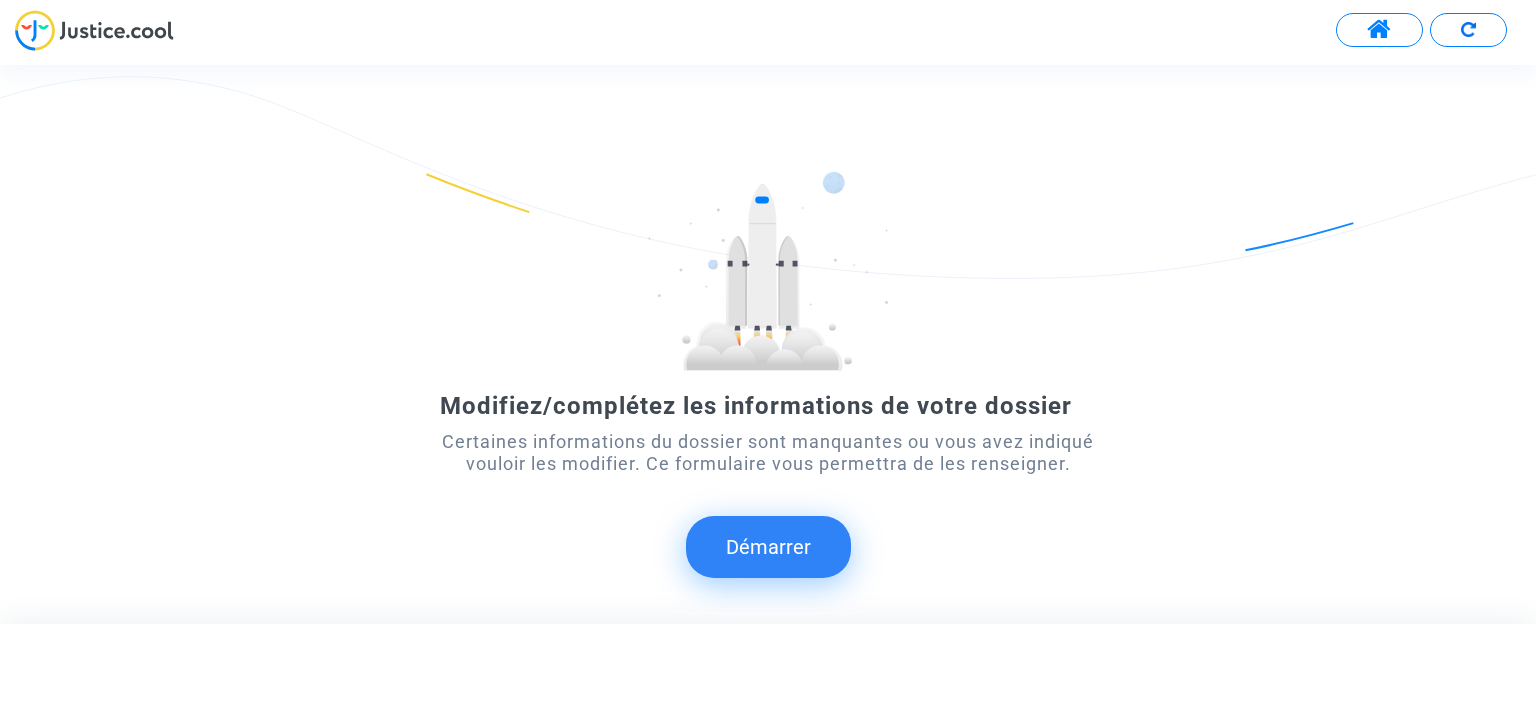 click at bounding box center [1379, 30] 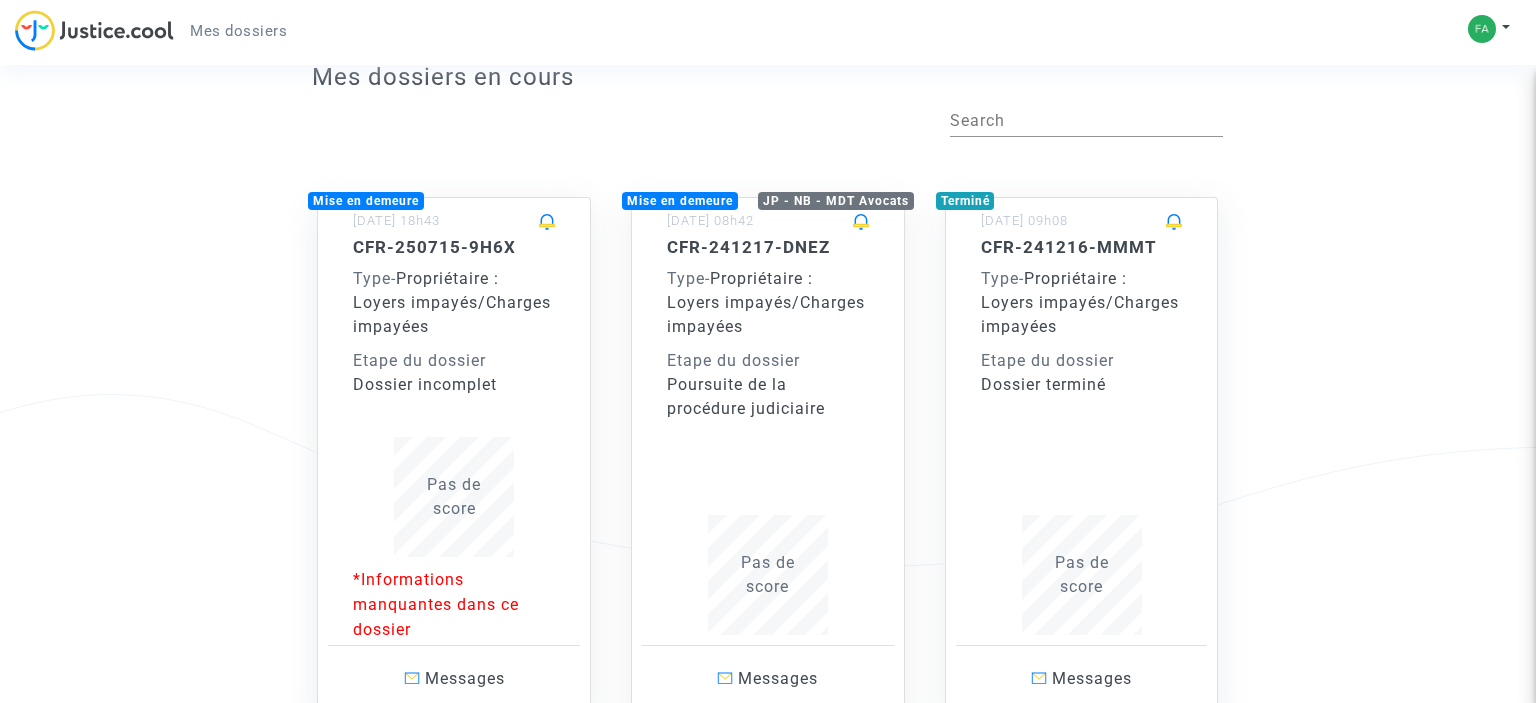 scroll, scrollTop: 105, scrollLeft: 0, axis: vertical 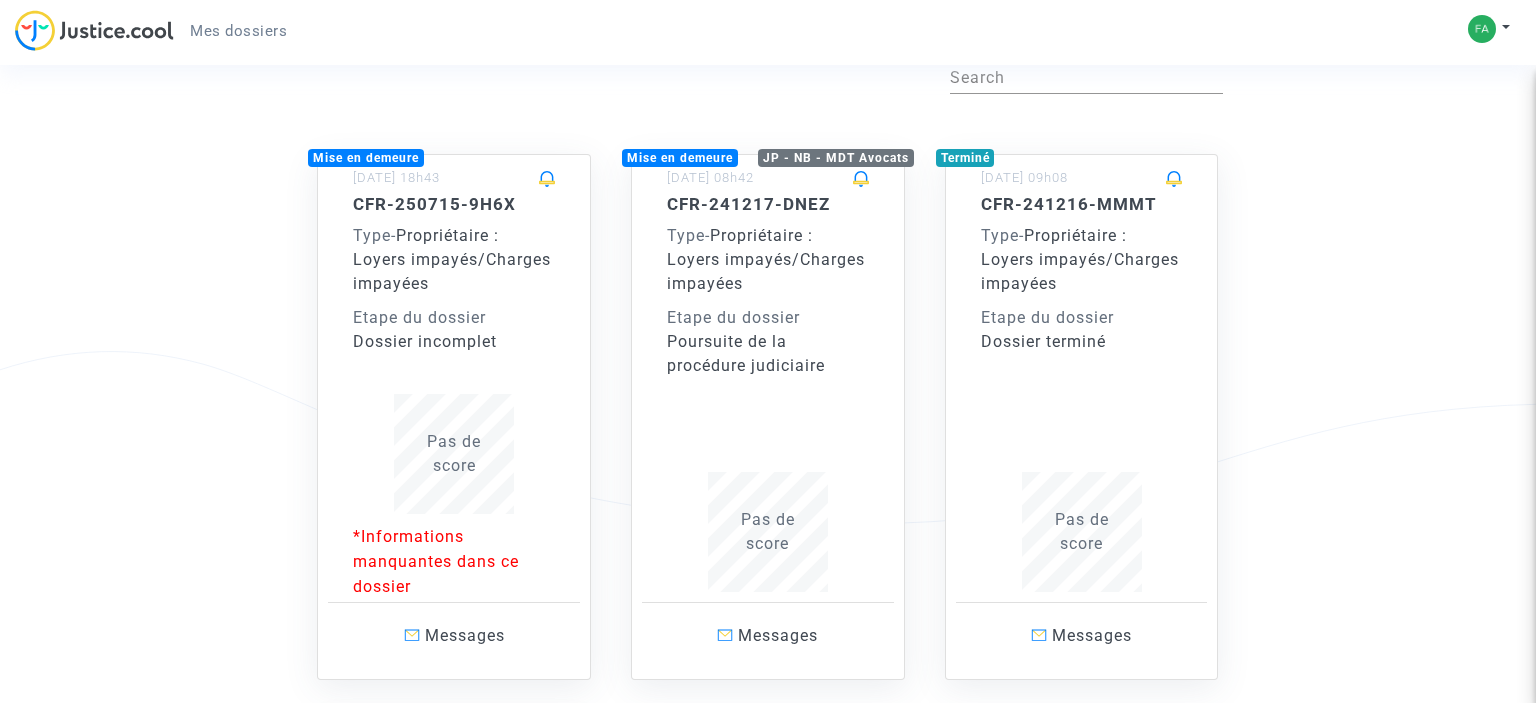 click on "CFR-241217-DNEZ Type  -   Propriétaire : Loyers impayés/Charges impayées  Etape du dossier  Poursuite de la procédure judiciaire  Pas de  score" 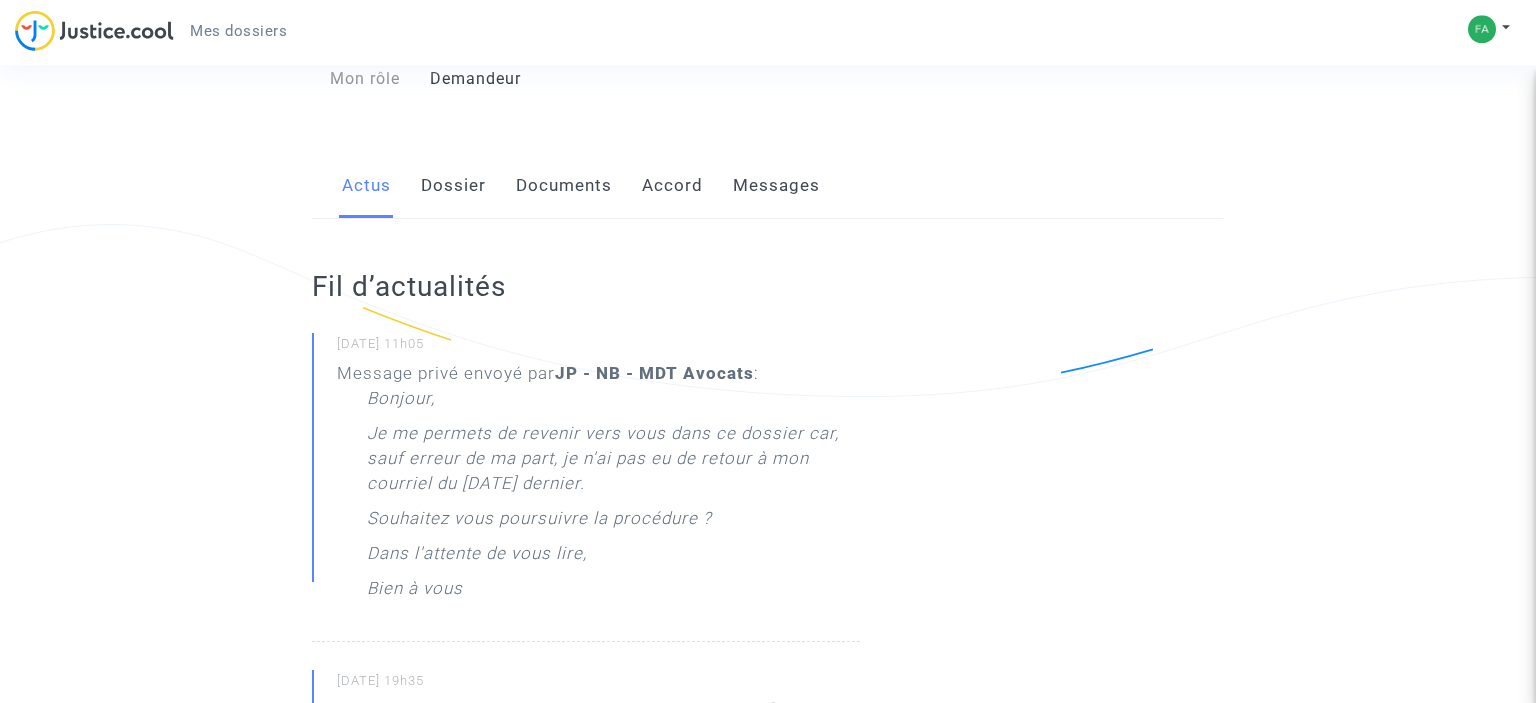 scroll, scrollTop: 105, scrollLeft: 0, axis: vertical 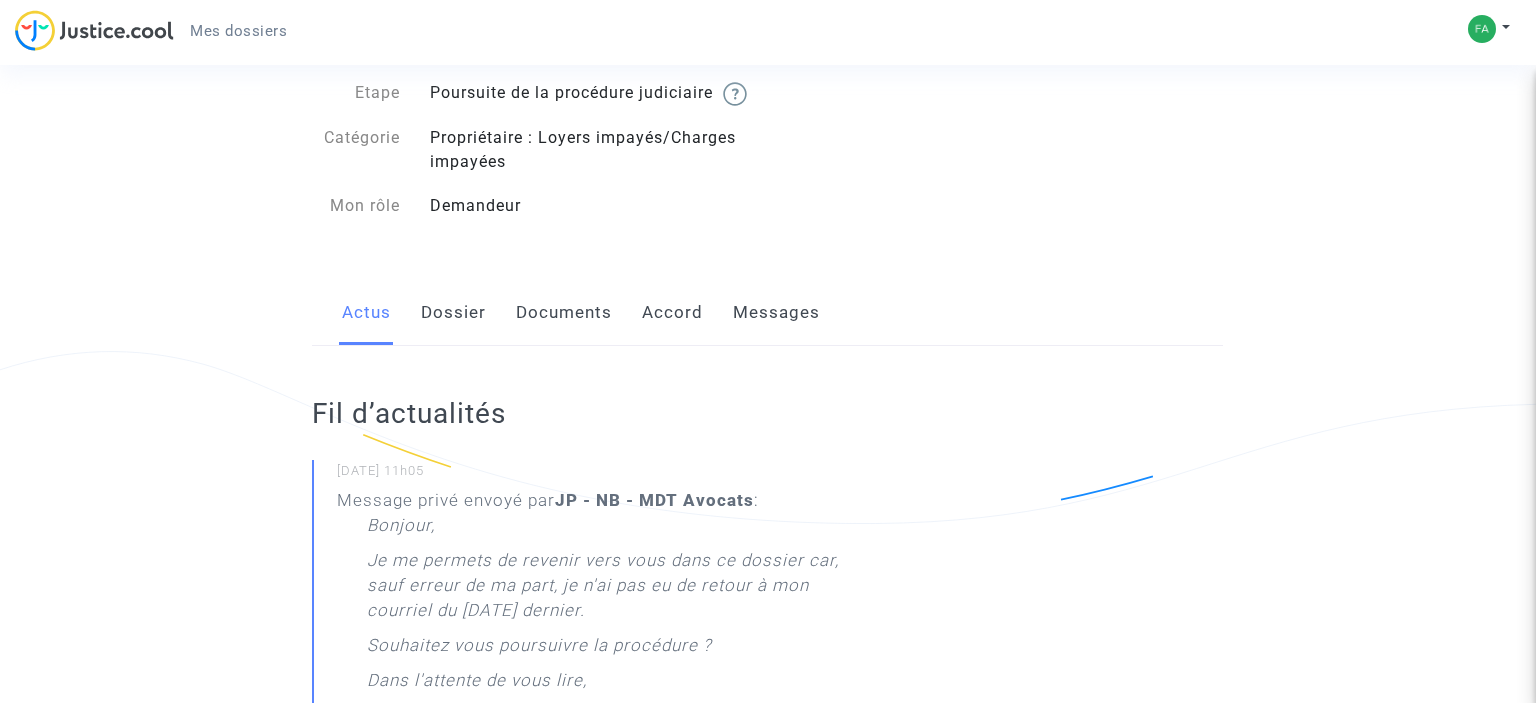 click on "Dossier" 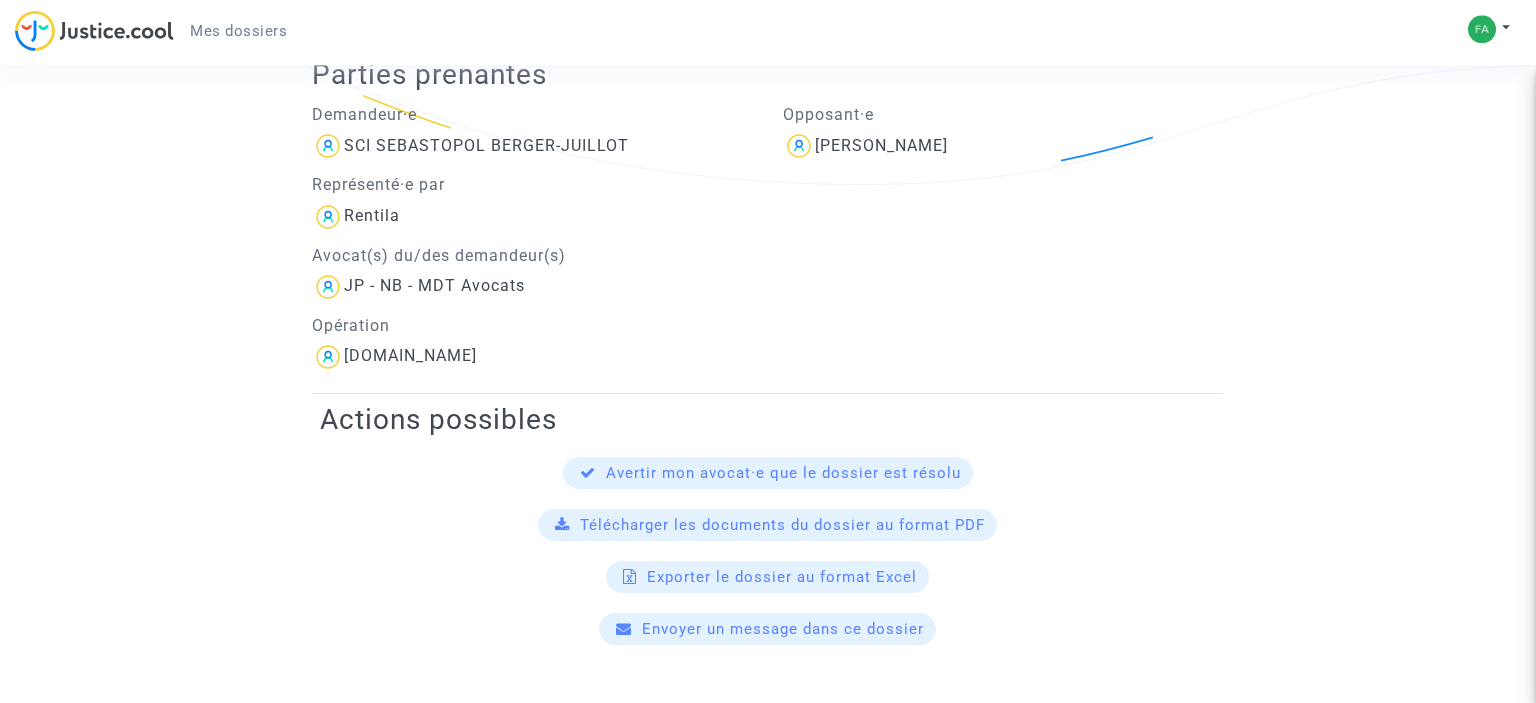scroll, scrollTop: 528, scrollLeft: 0, axis: vertical 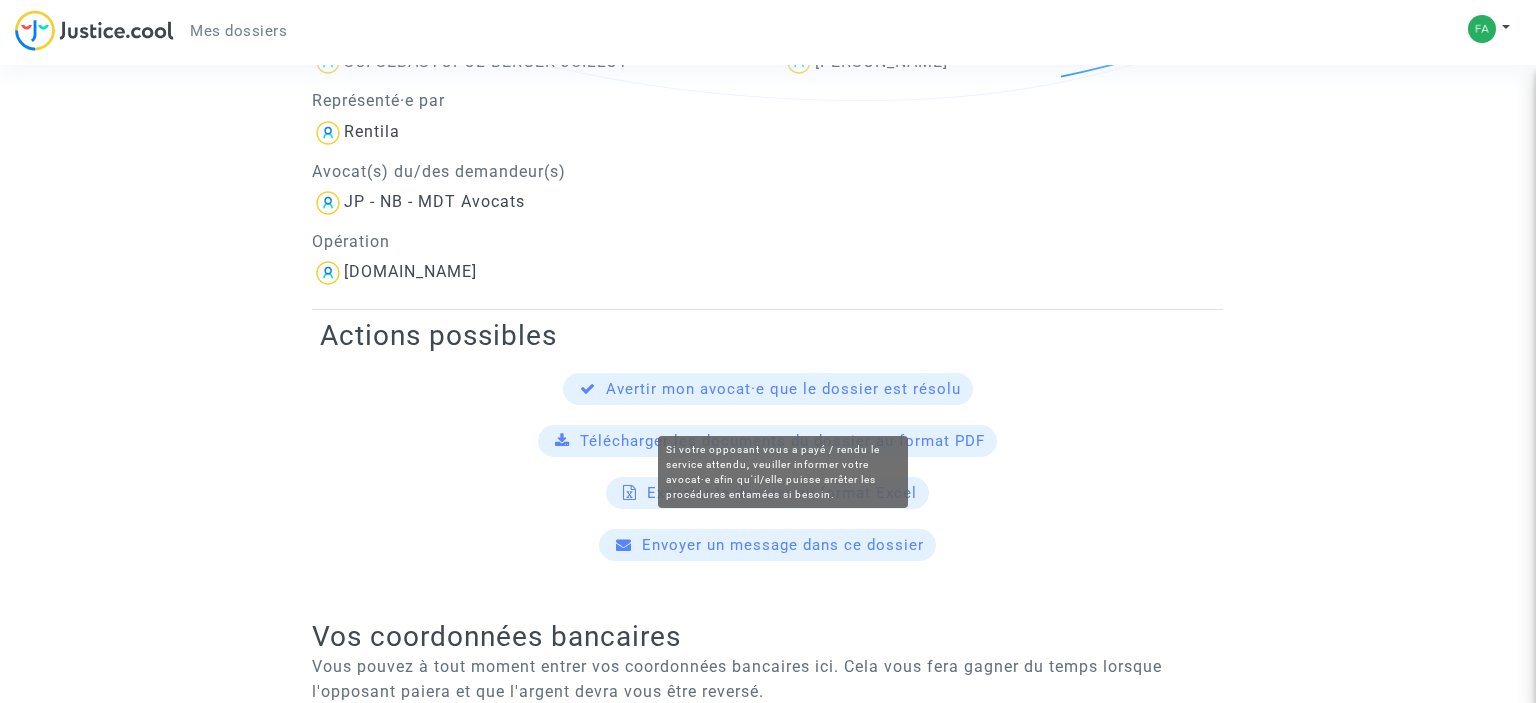 click on "Avertir mon avocat·e que le dossier est résolu" 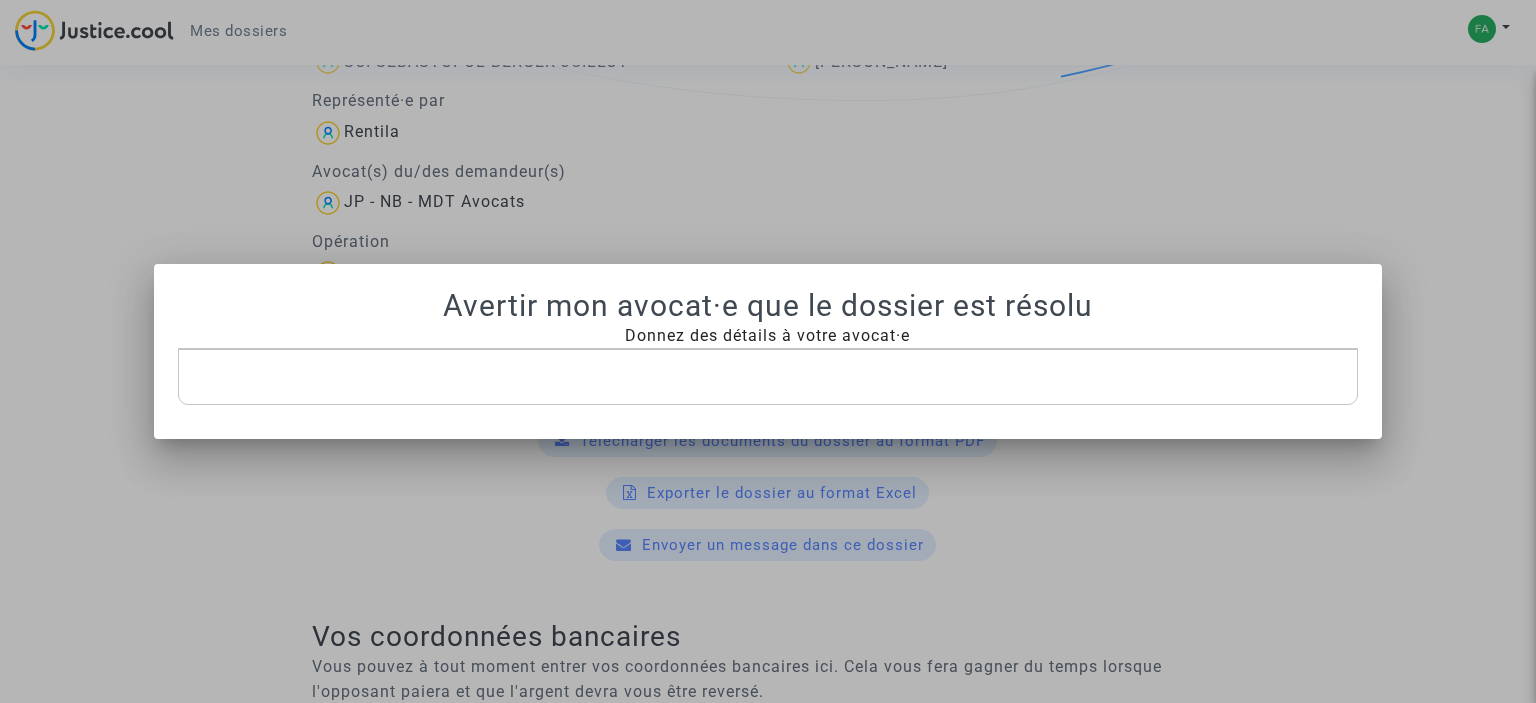 click at bounding box center (768, 377) 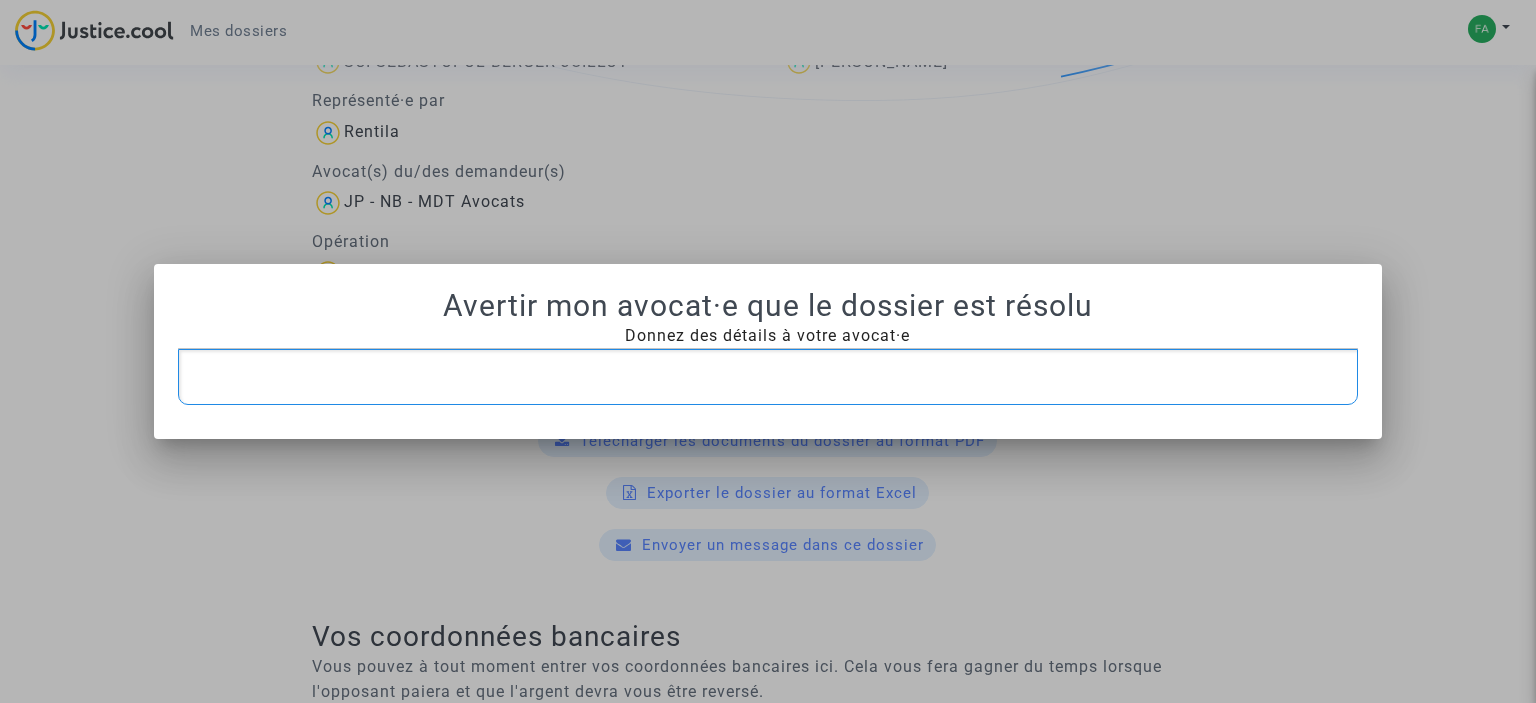 type 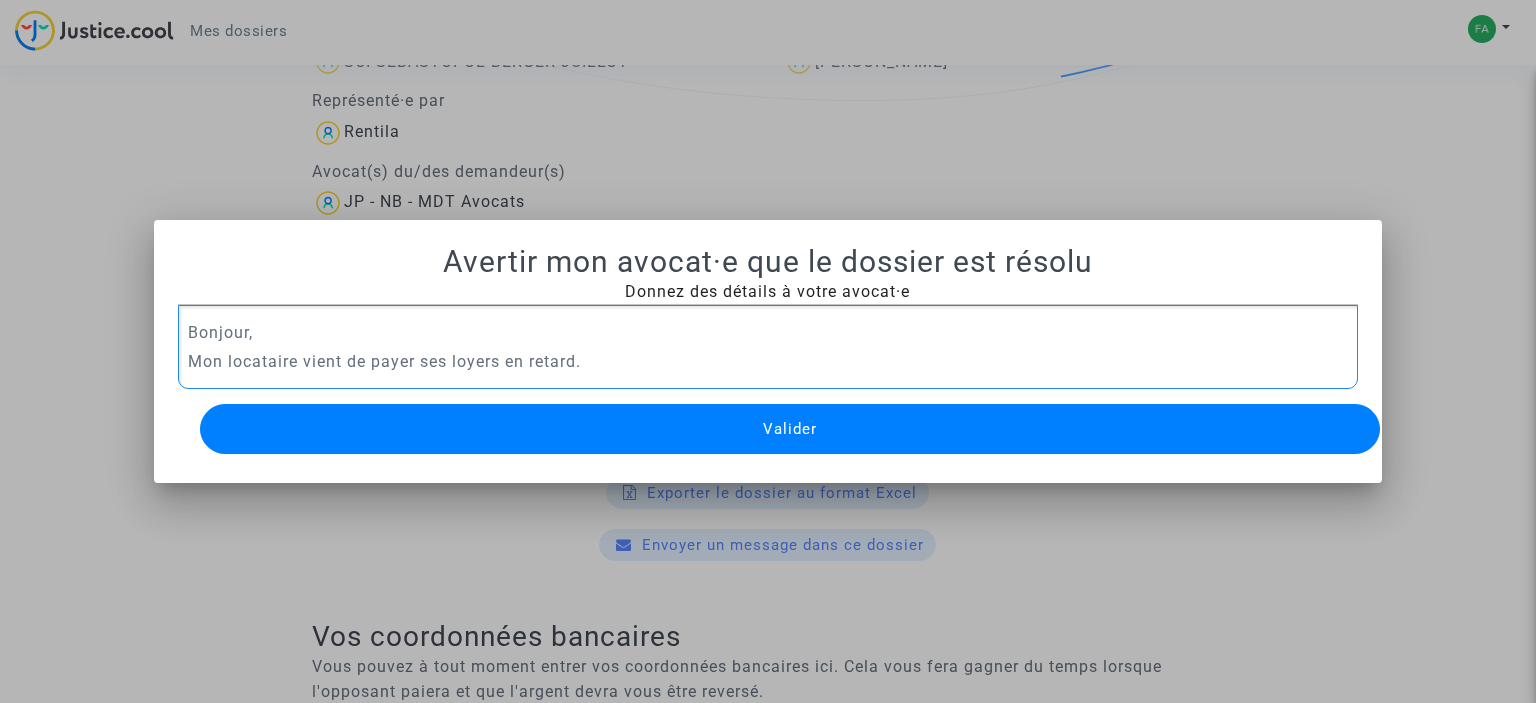 click on "Mon locataire vient de payer ses loyers en retard." at bounding box center (768, 361) 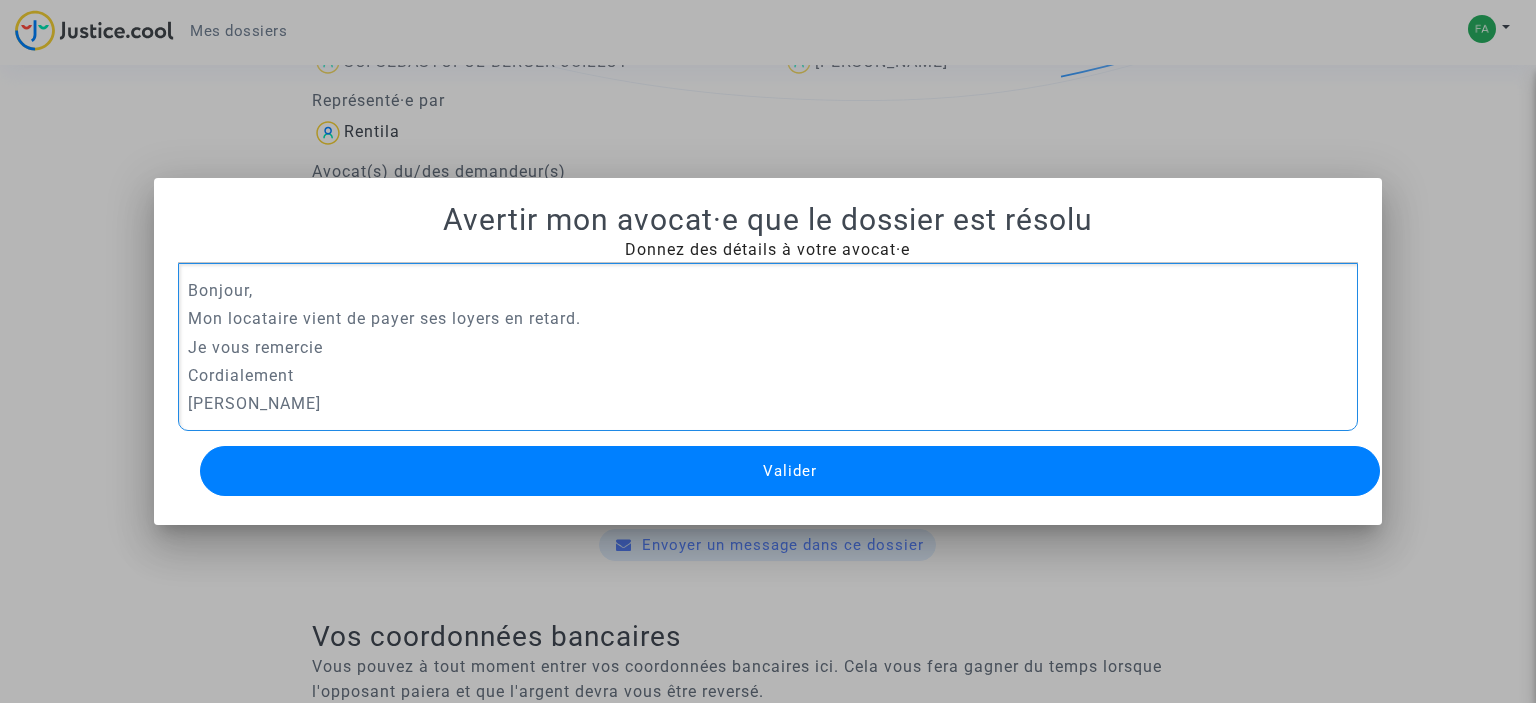 click on "Je vous remercie" at bounding box center (768, 347) 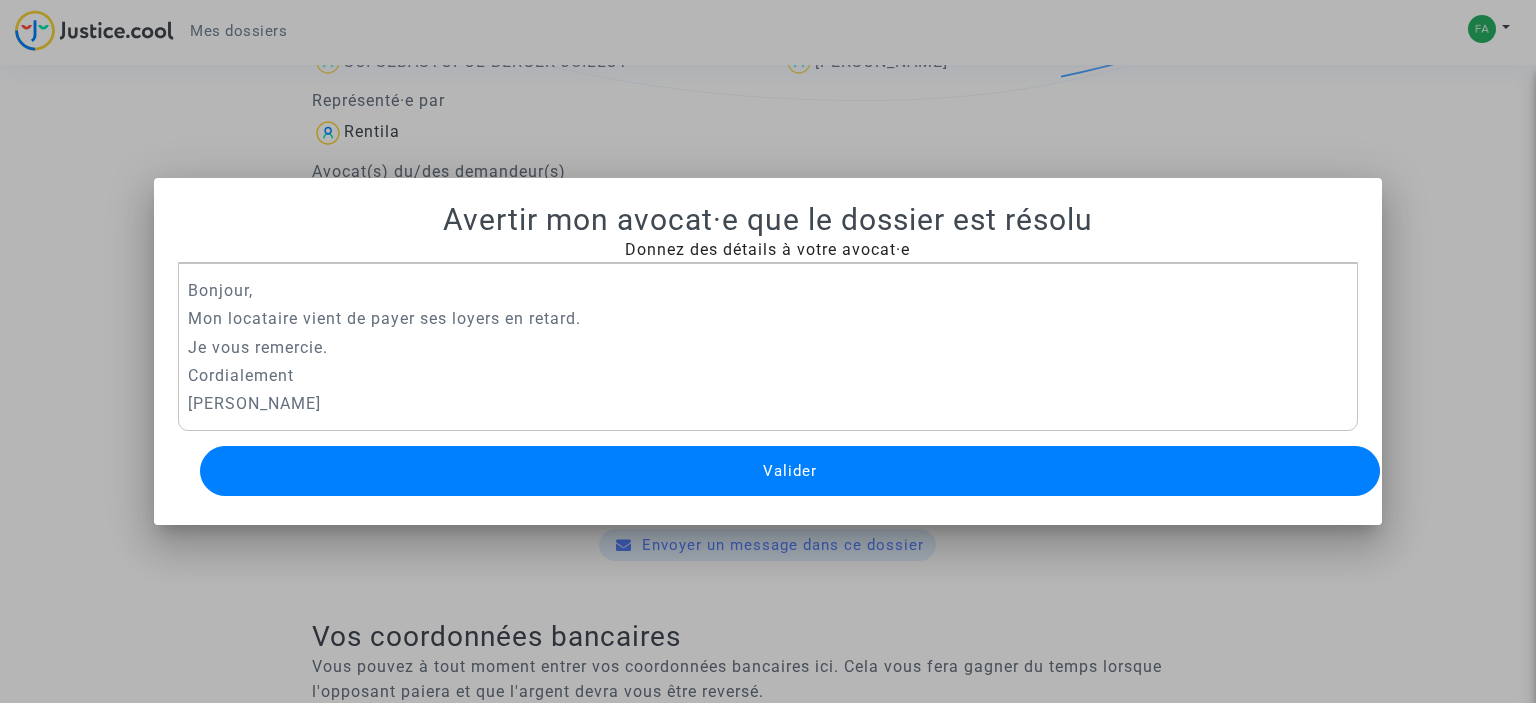 click on "Valider" 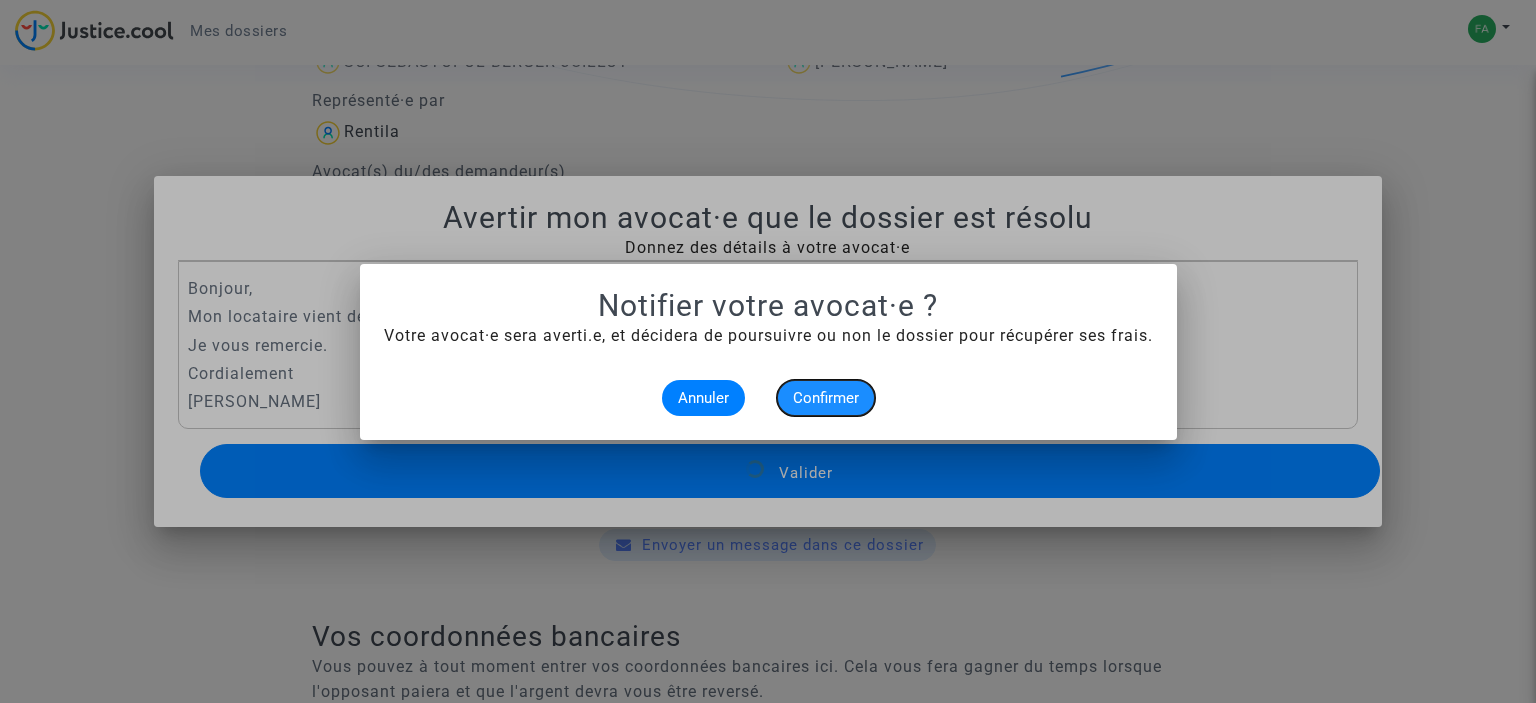 click on "Confirmer" at bounding box center [826, 398] 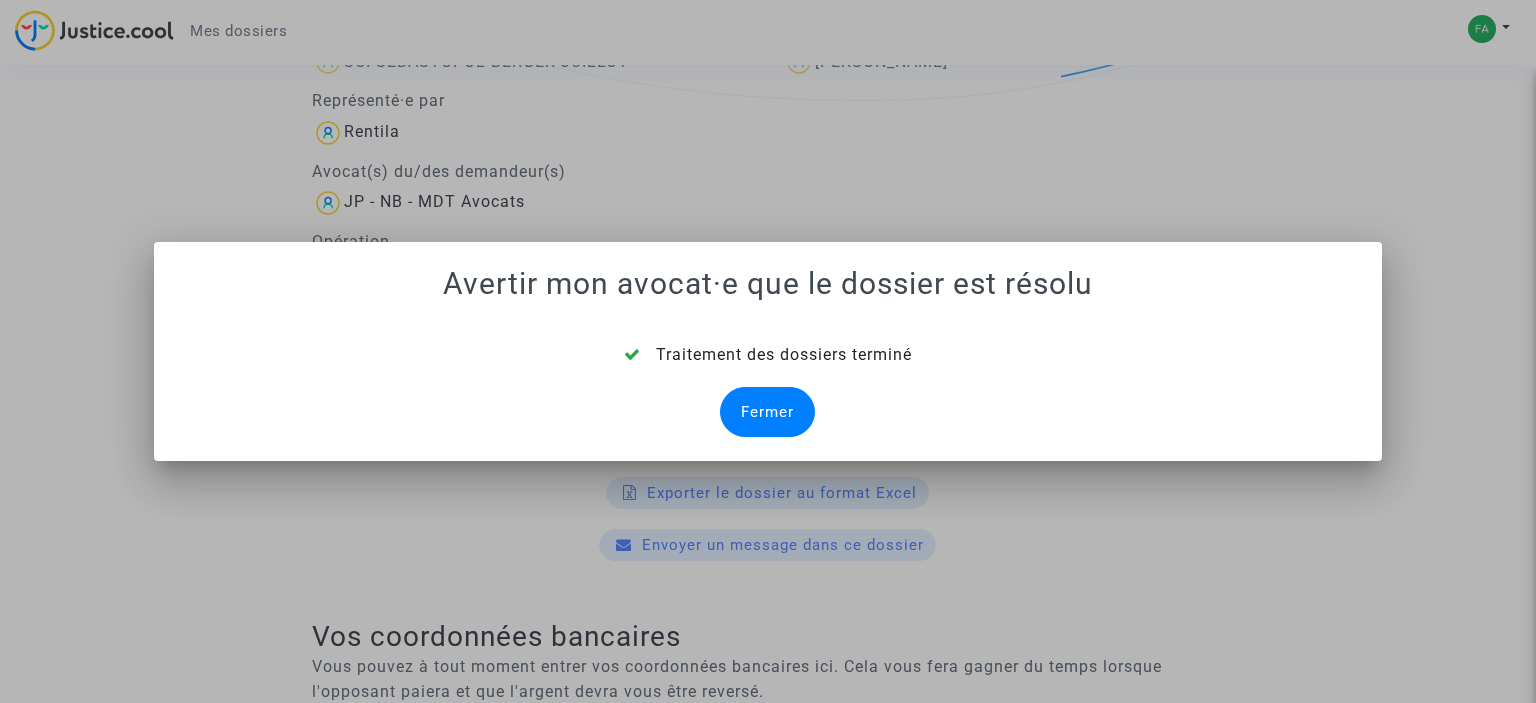 click on "Fermer" at bounding box center [767, 412] 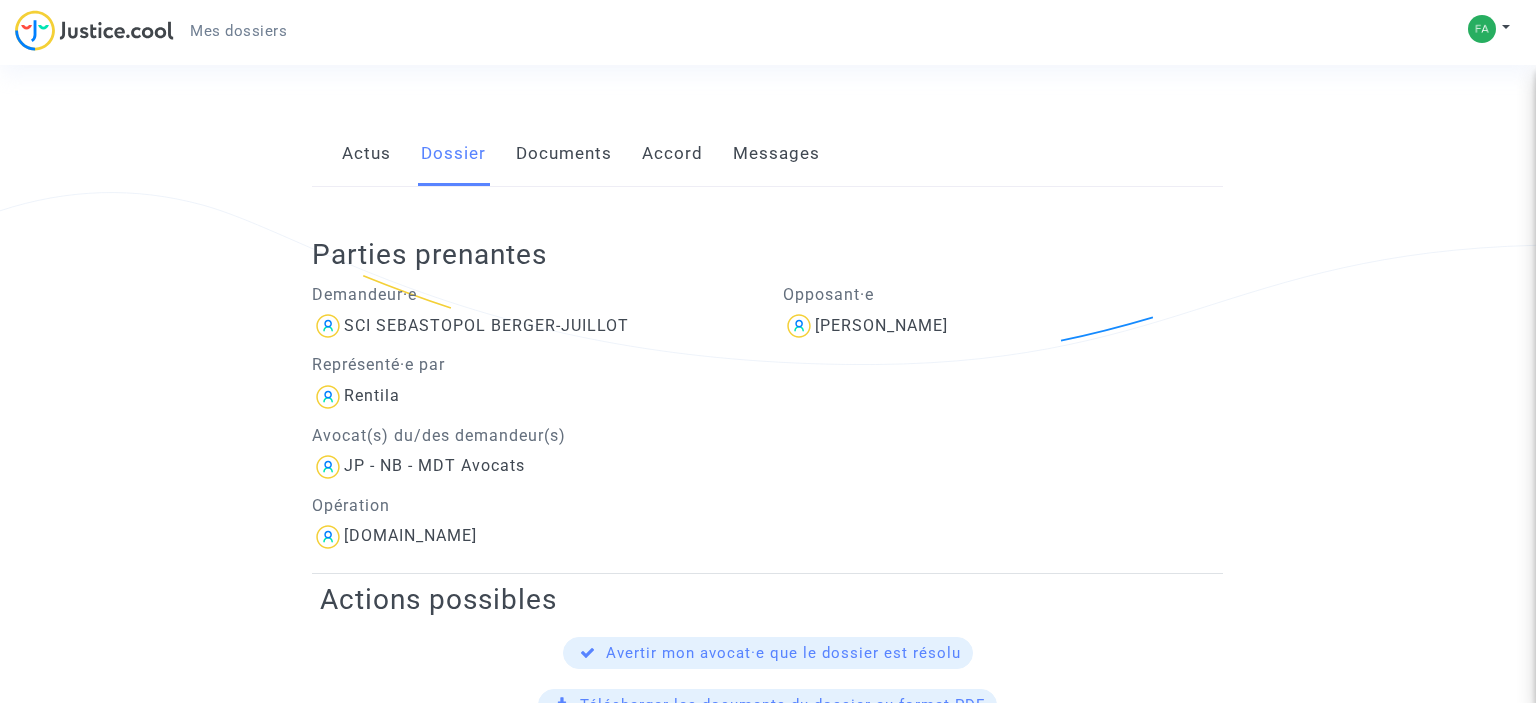 scroll, scrollTop: 0, scrollLeft: 0, axis: both 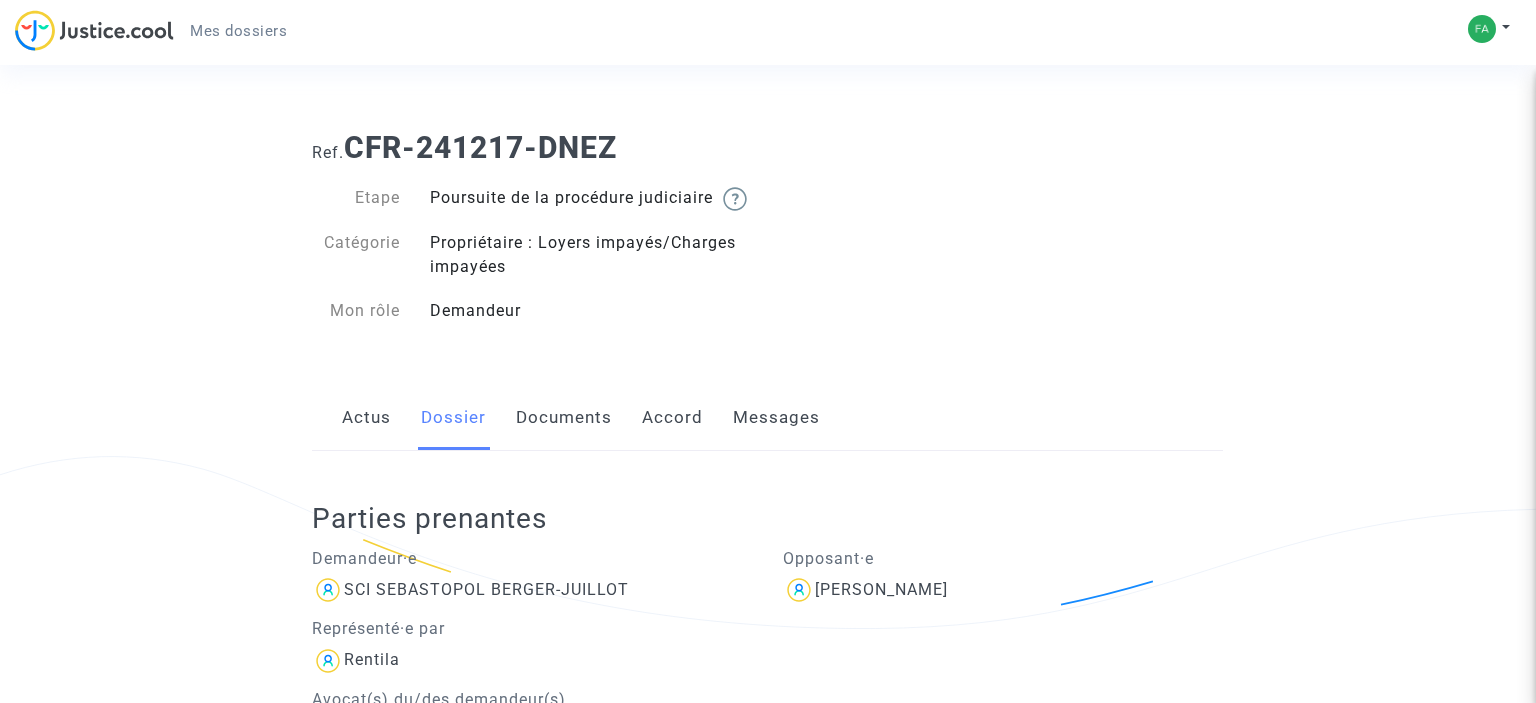 click on "Actus" 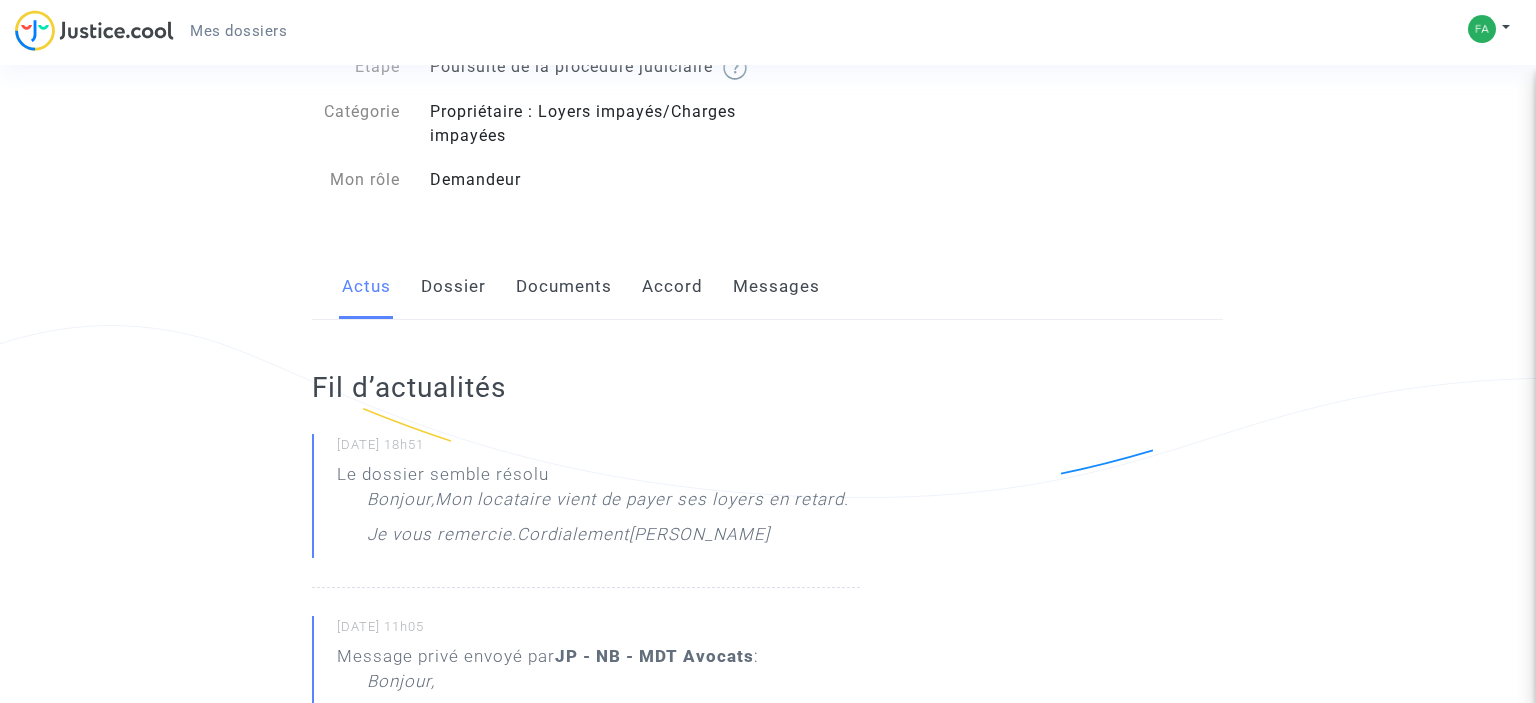 scroll, scrollTop: 0, scrollLeft: 0, axis: both 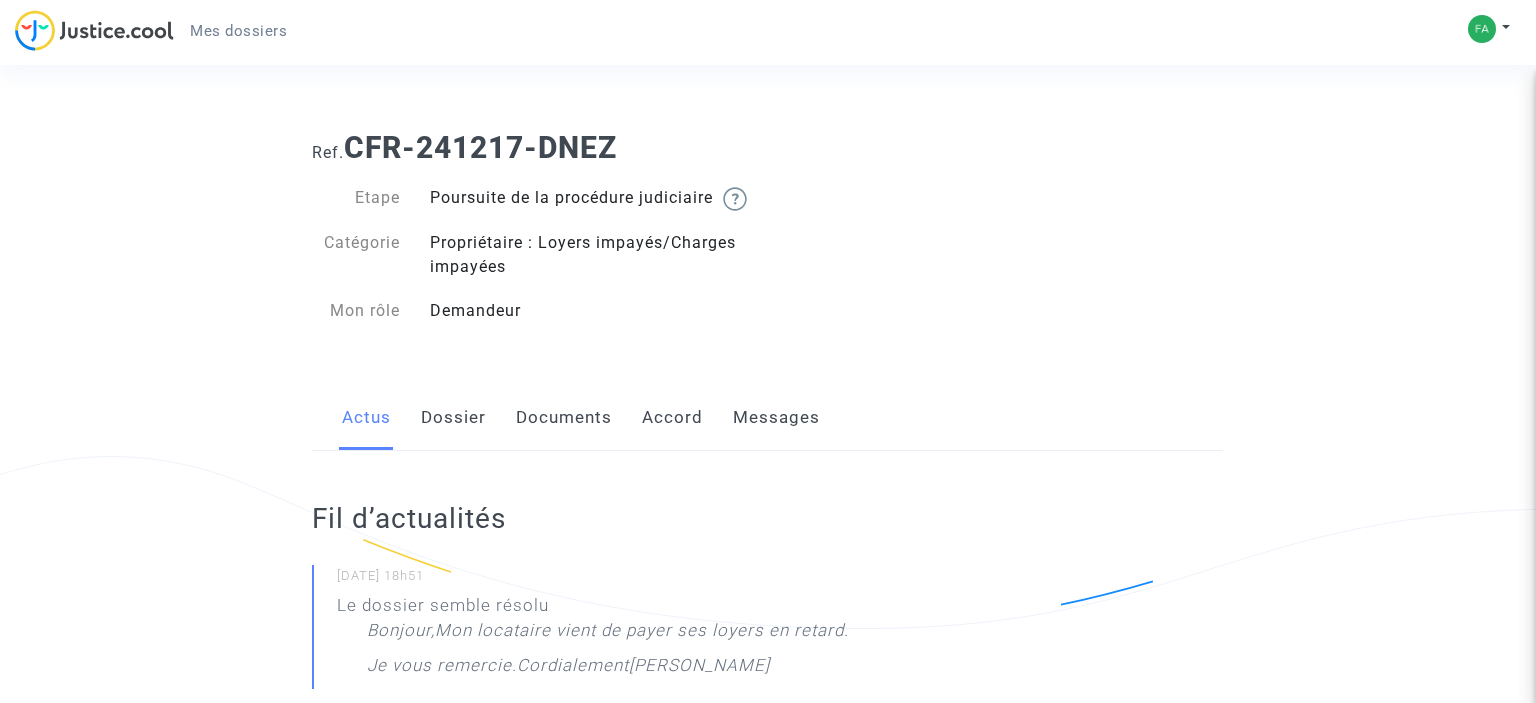 click on "Mes dossiers" at bounding box center [238, 31] 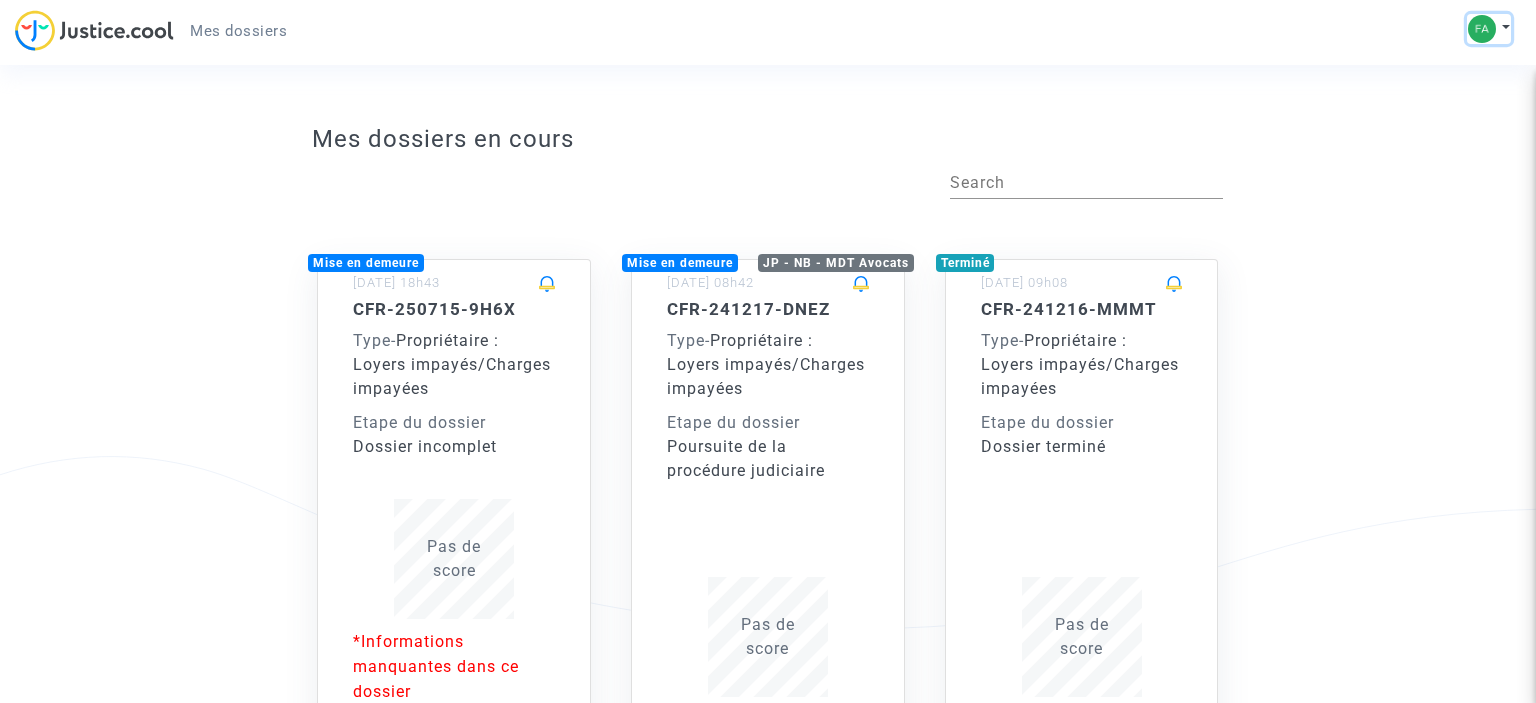 click at bounding box center (1489, 29) 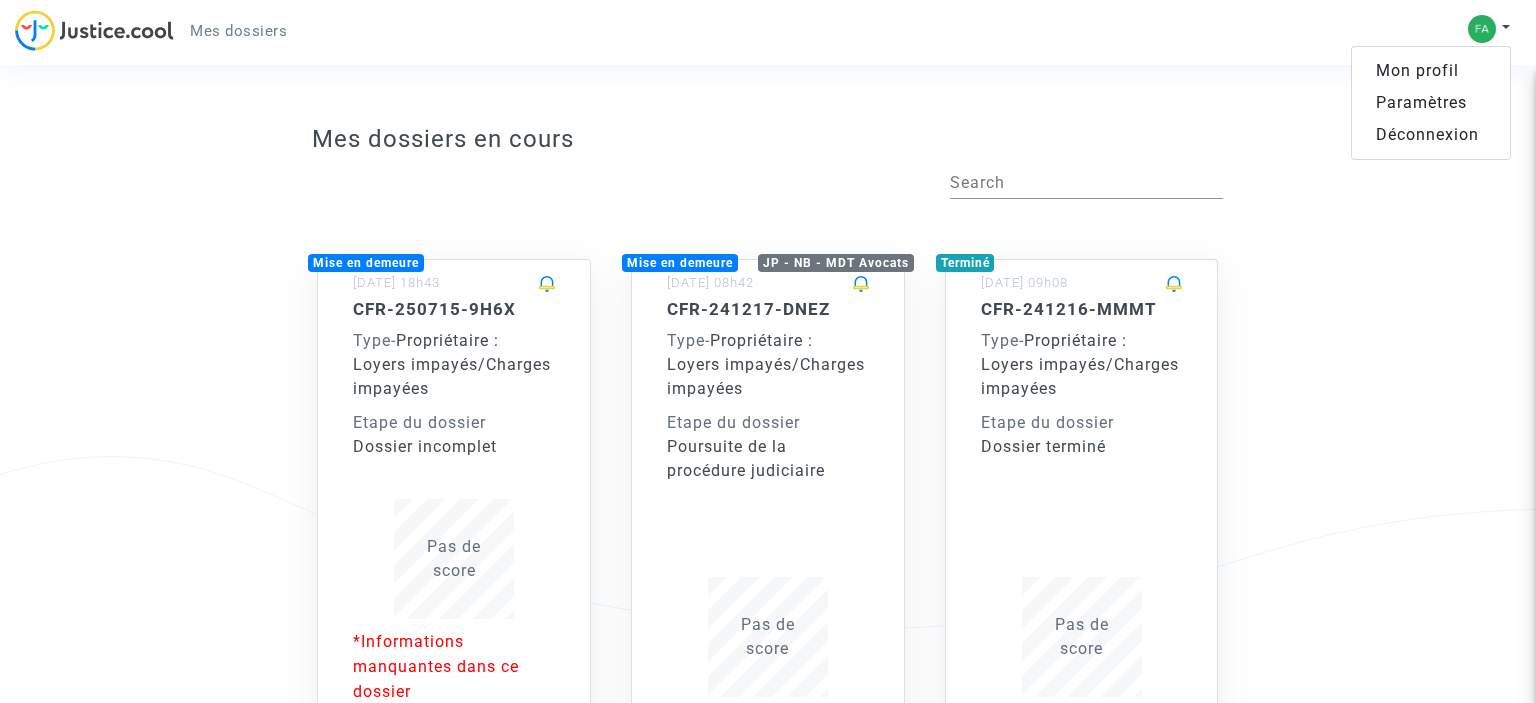 click on "Mon profil" at bounding box center (1431, 71) 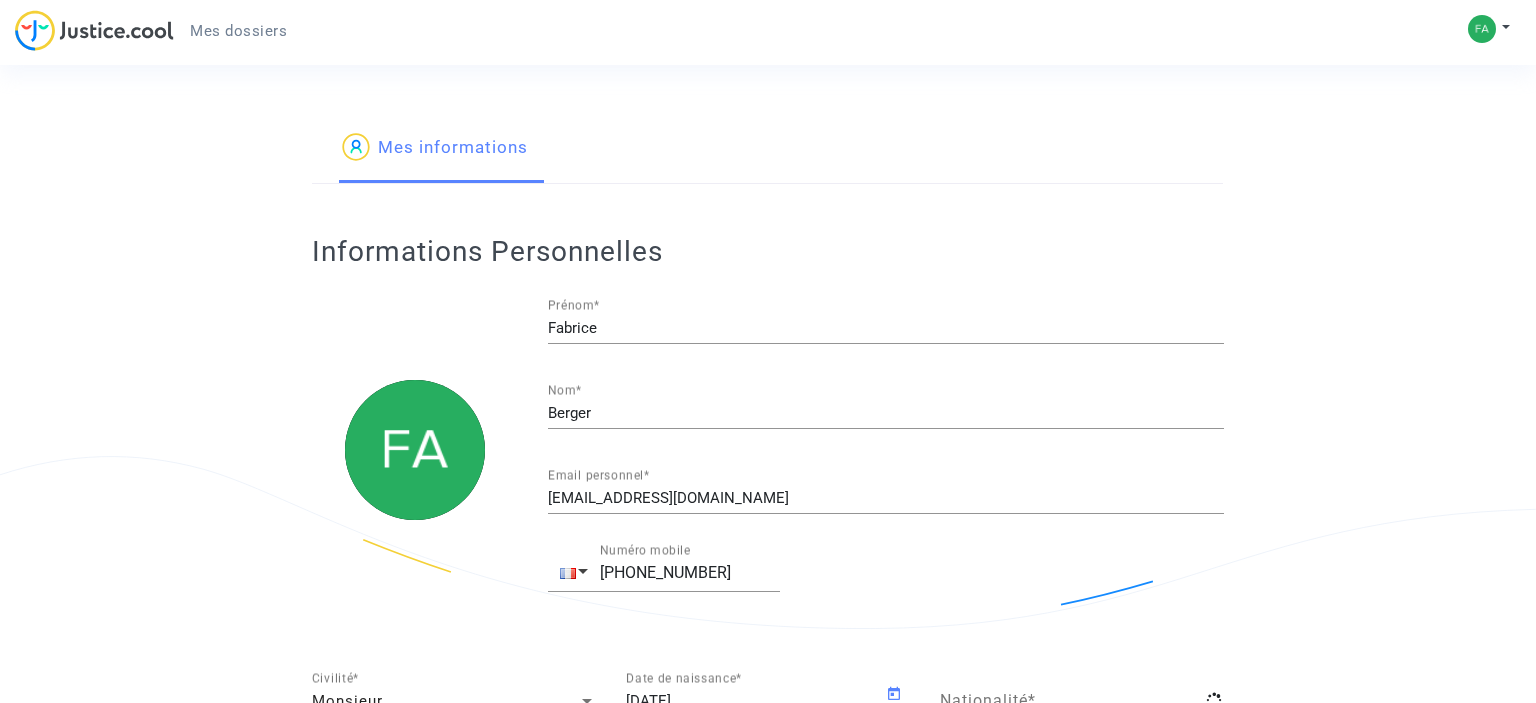 type on "française" 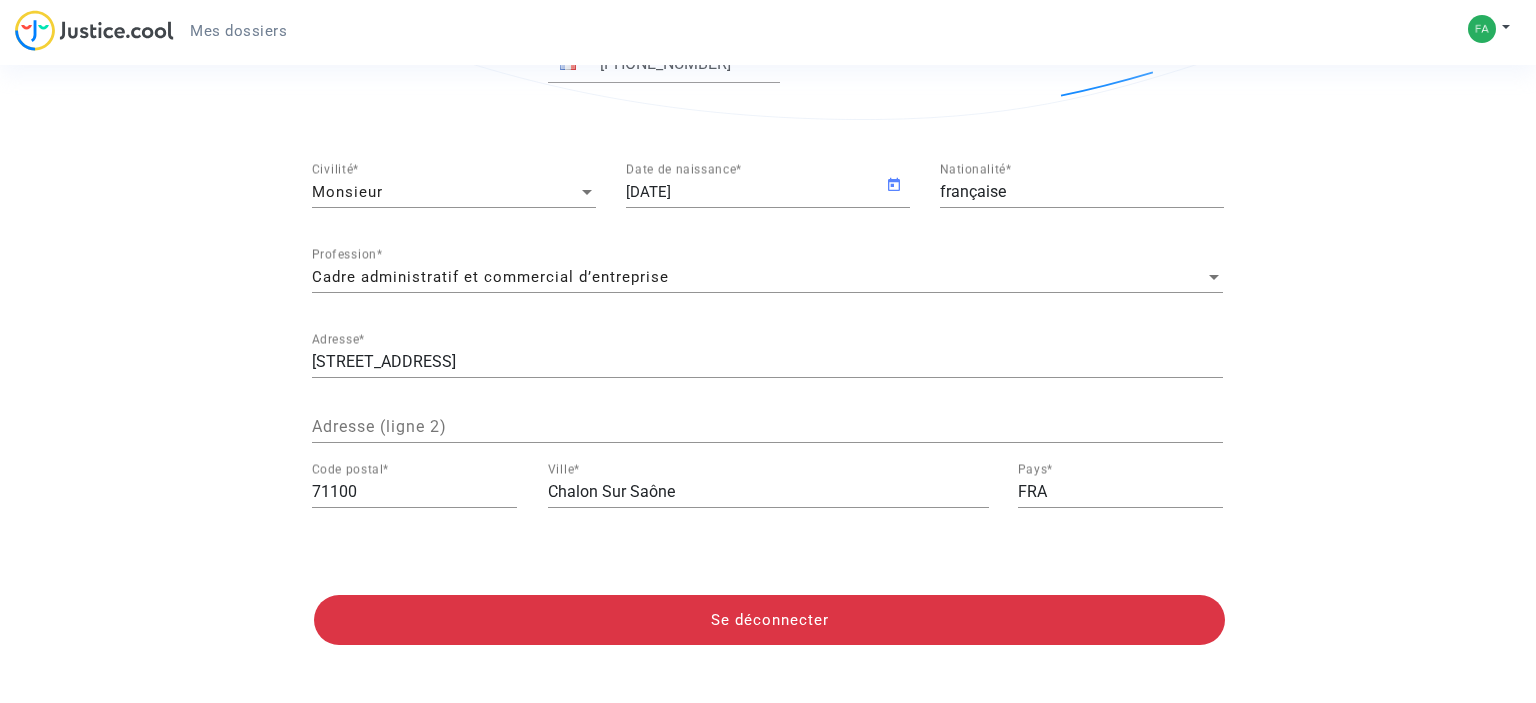 scroll, scrollTop: 0, scrollLeft: 0, axis: both 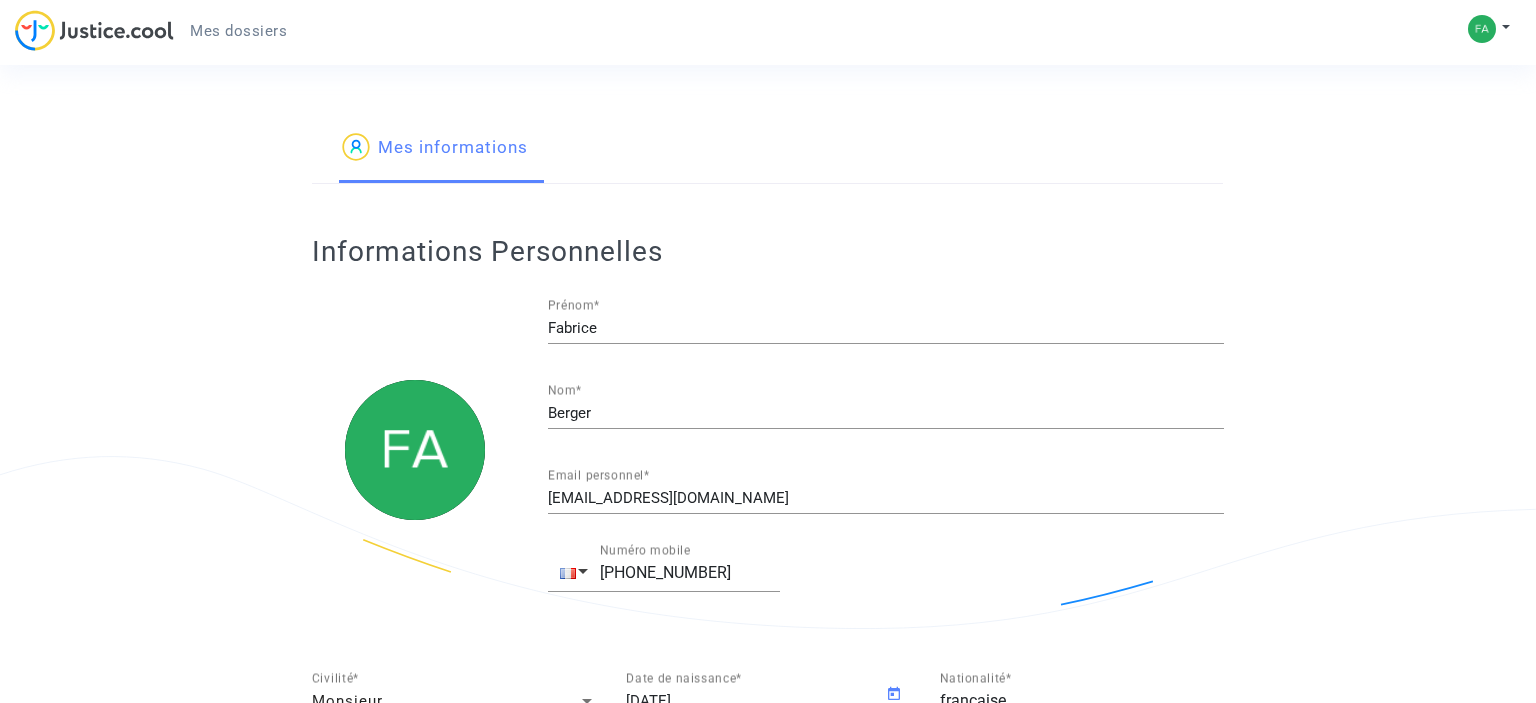 click on "Mes dossiers" at bounding box center (238, 31) 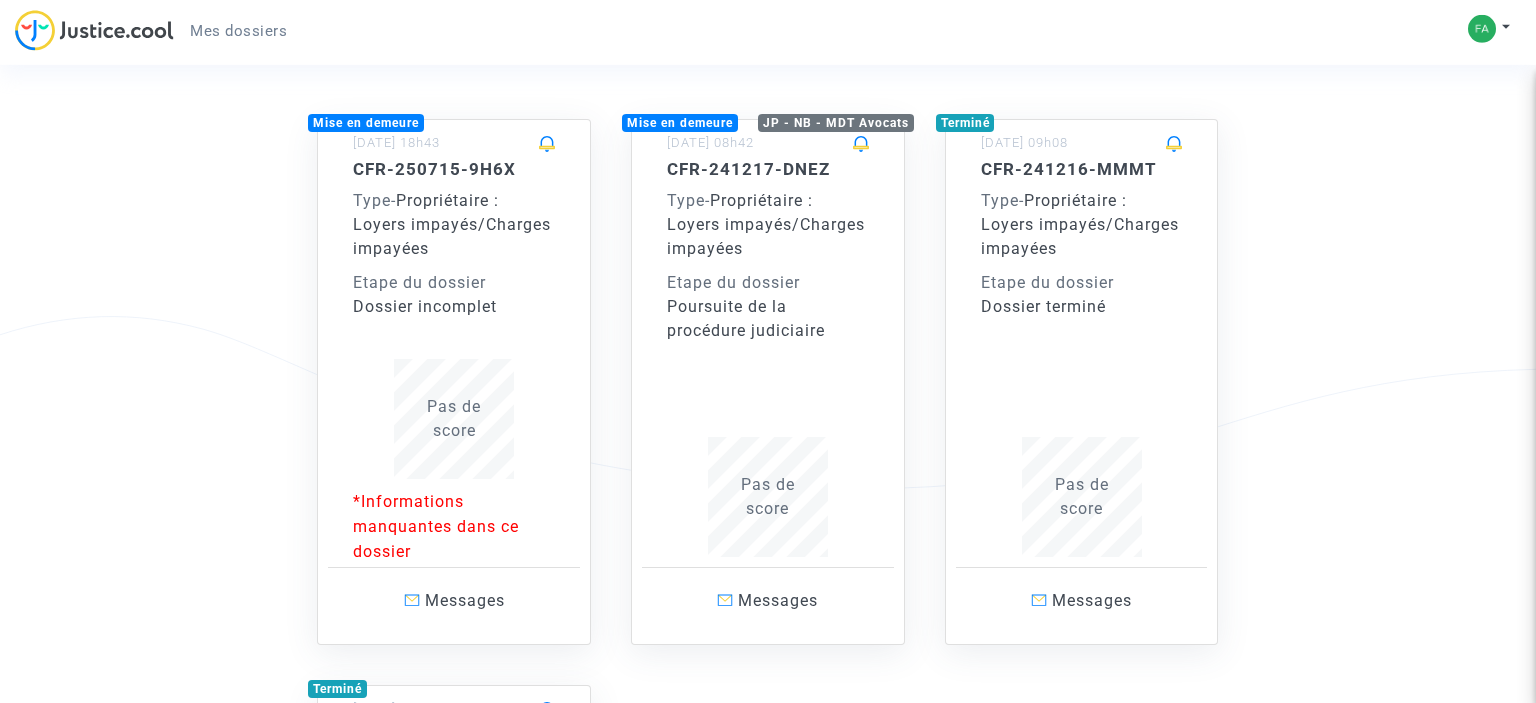 scroll, scrollTop: 0, scrollLeft: 0, axis: both 